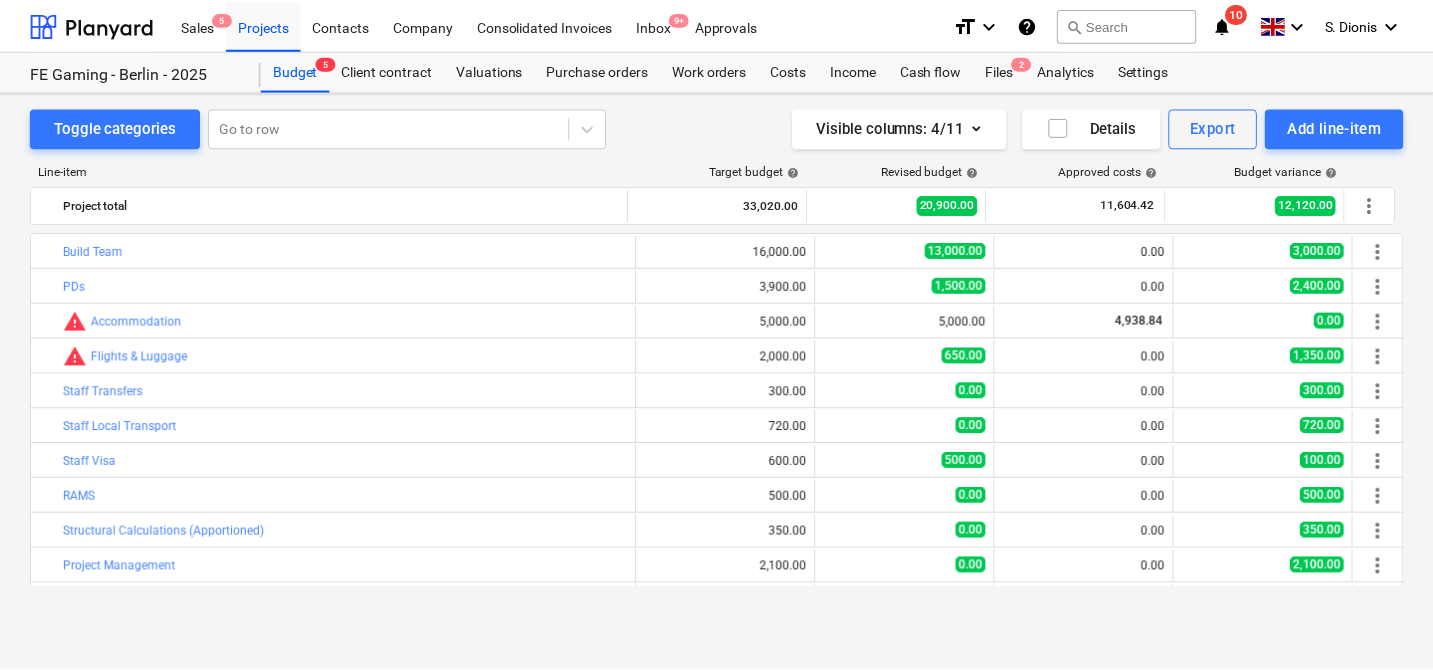 scroll, scrollTop: 0, scrollLeft: 0, axis: both 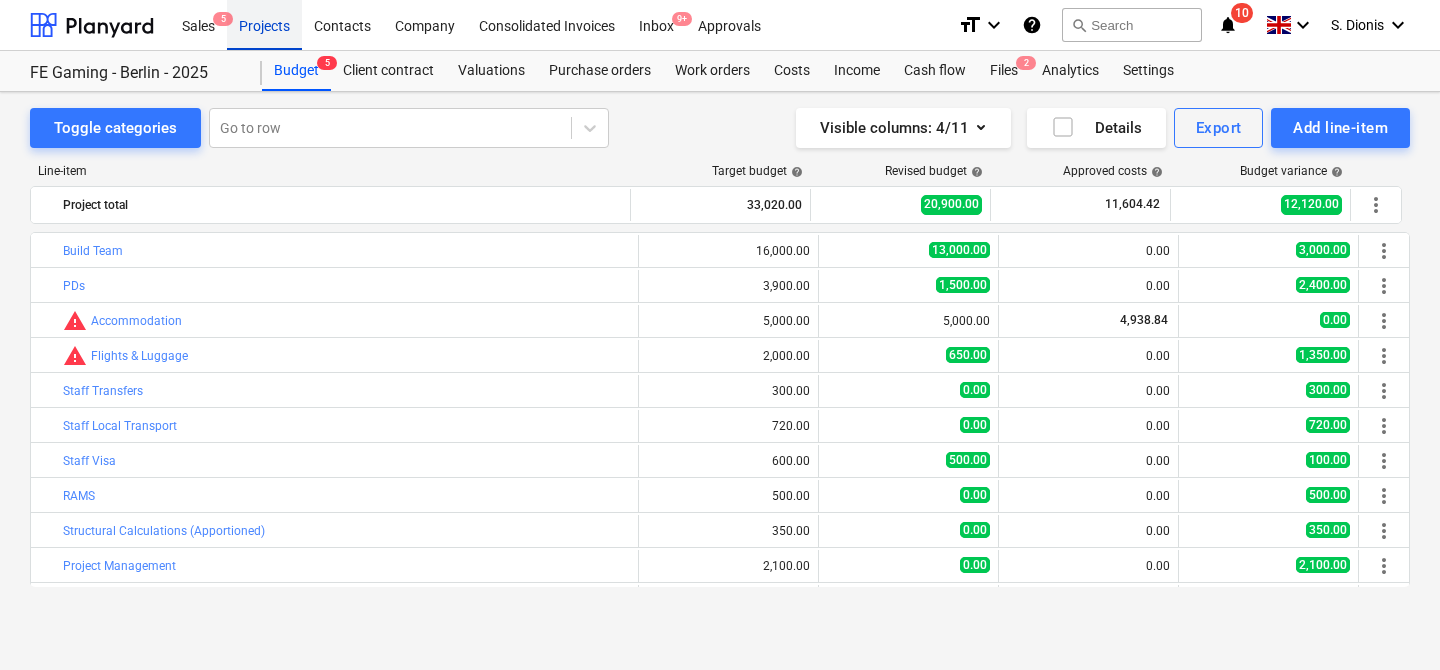 click on "Projects" at bounding box center (264, 24) 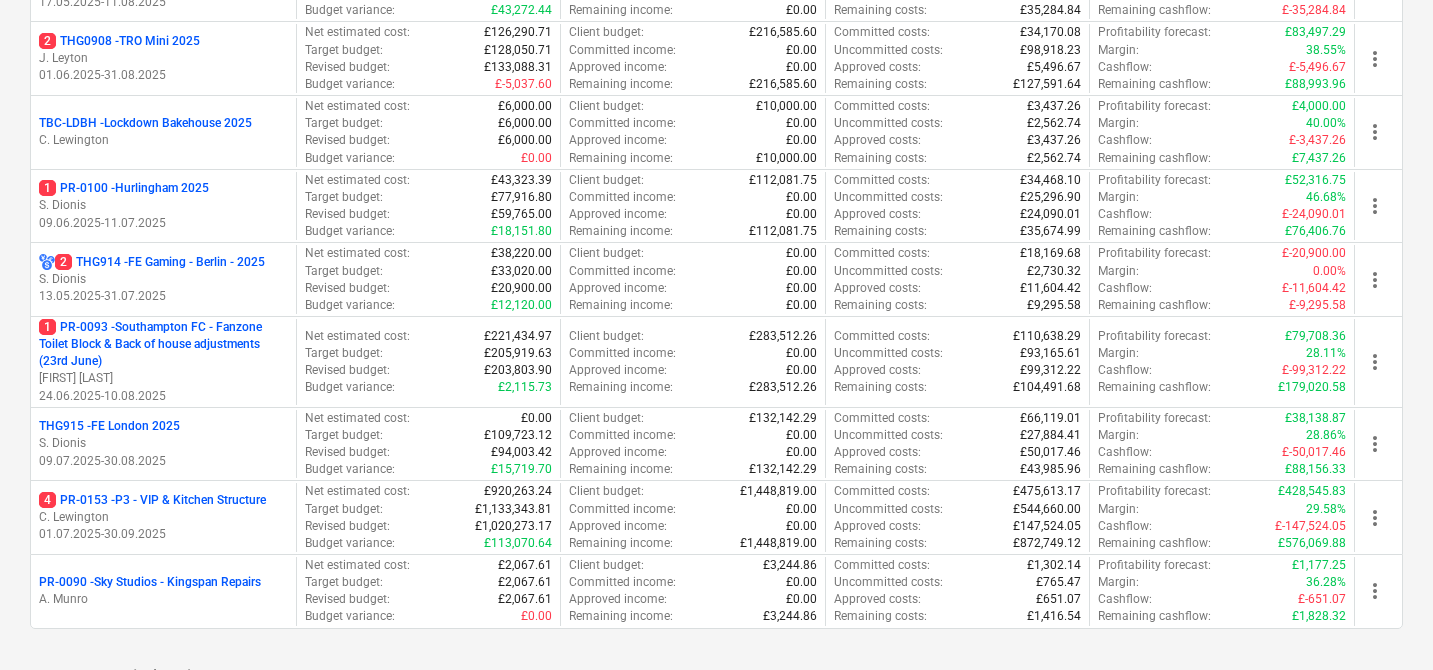 scroll, scrollTop: 820, scrollLeft: 0, axis: vertical 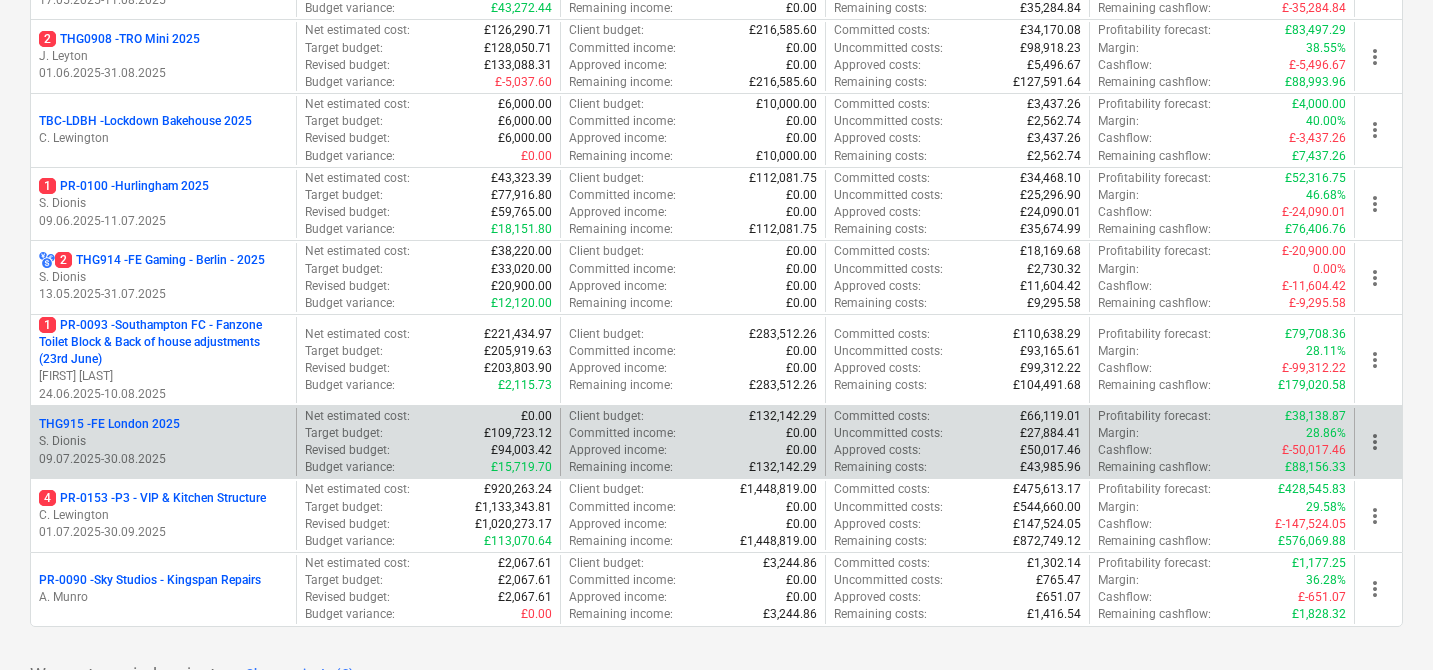 click on "THG915 -  FE London 2025" at bounding box center [109, 424] 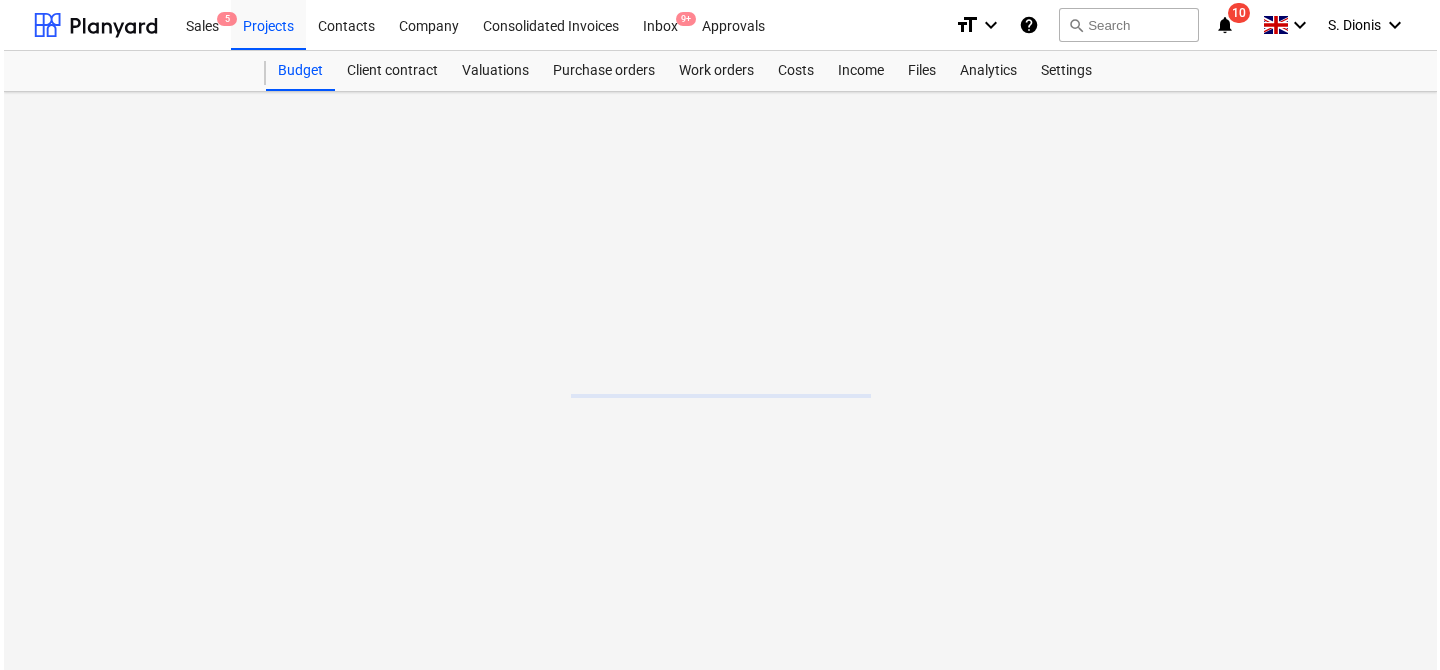 scroll, scrollTop: 0, scrollLeft: 0, axis: both 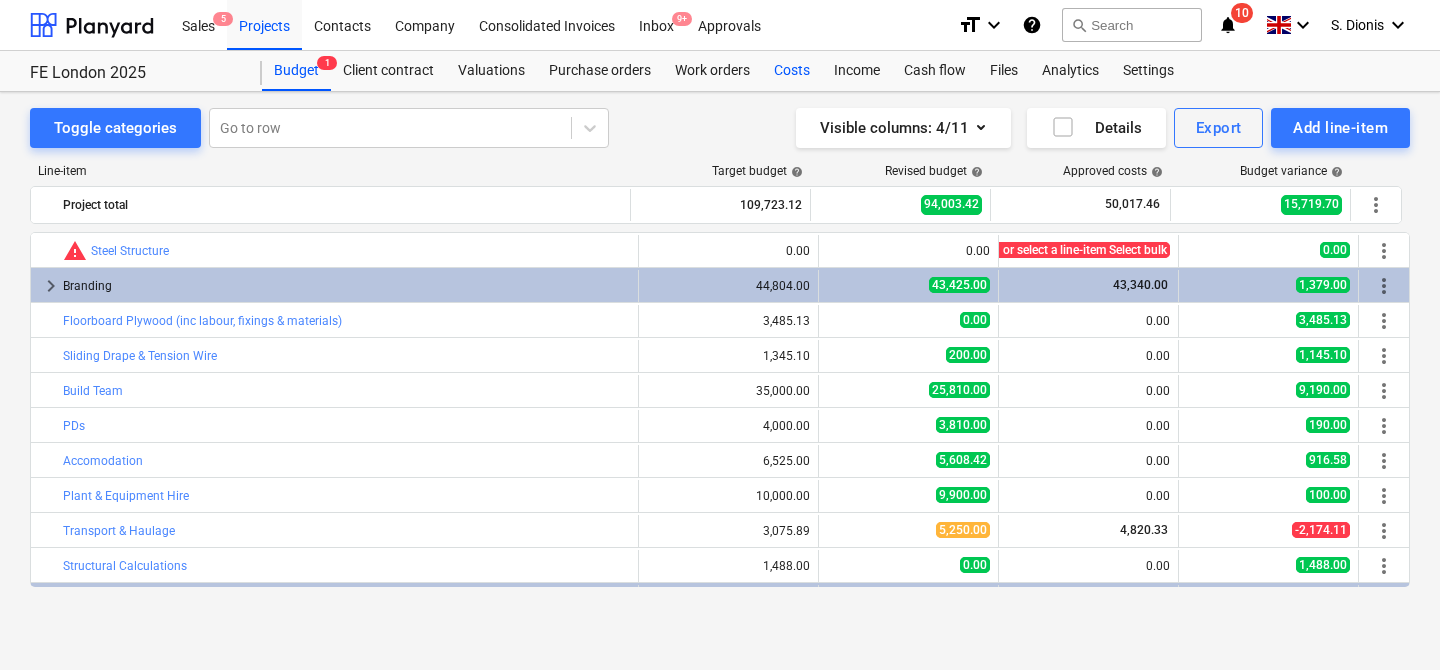 click on "Costs" at bounding box center [792, 71] 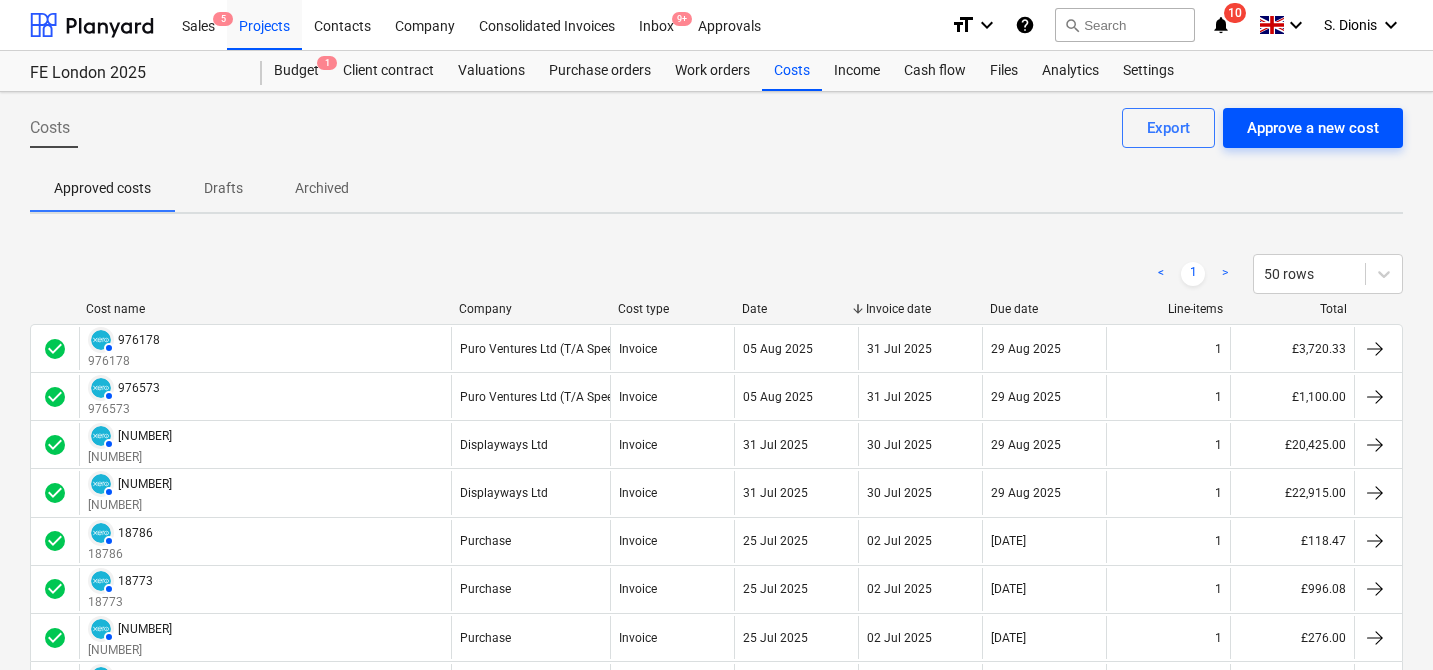 click on "Approve a new cost" at bounding box center [1313, 128] 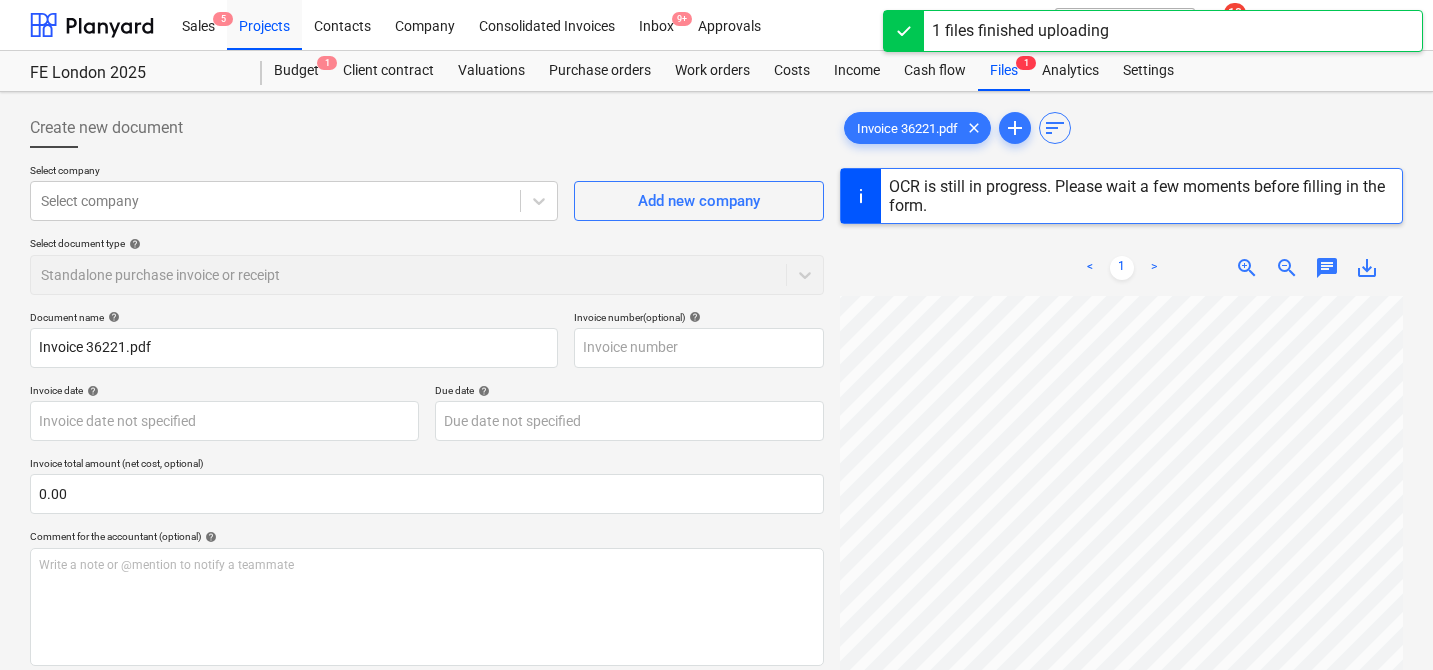 scroll, scrollTop: 132, scrollLeft: 0, axis: vertical 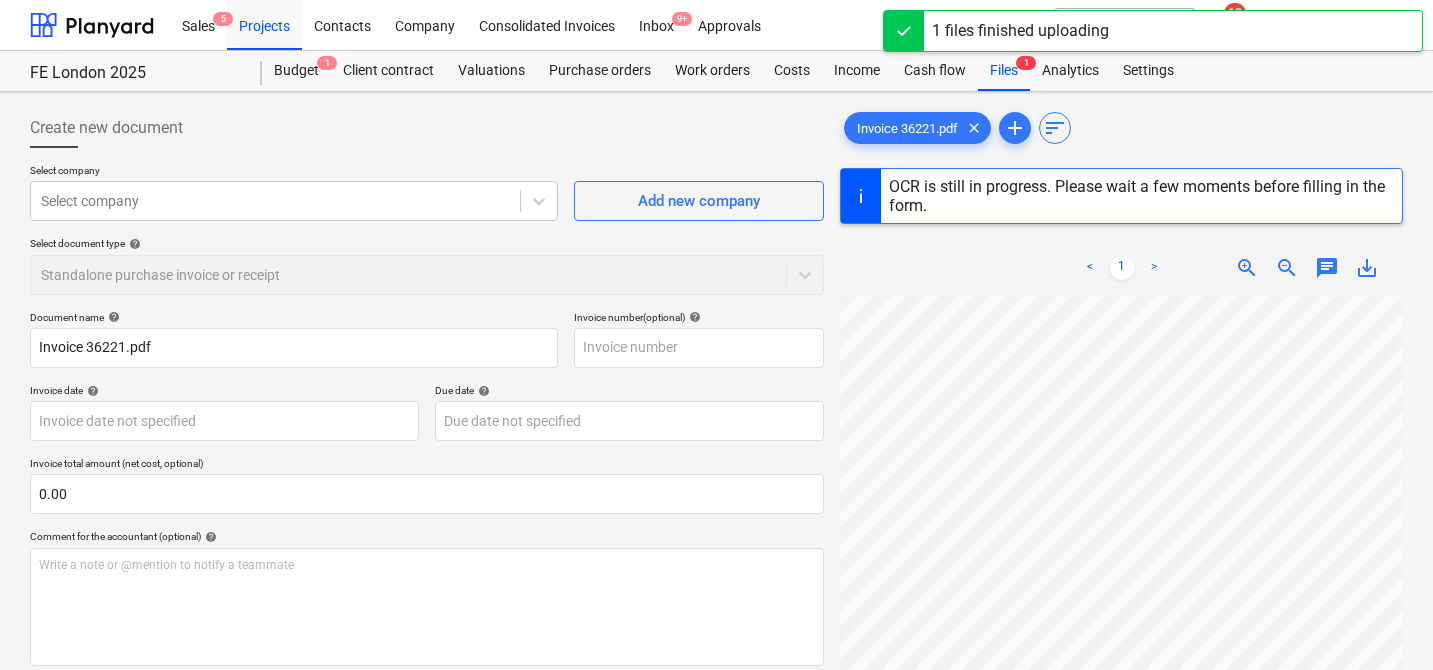 type on "36221" 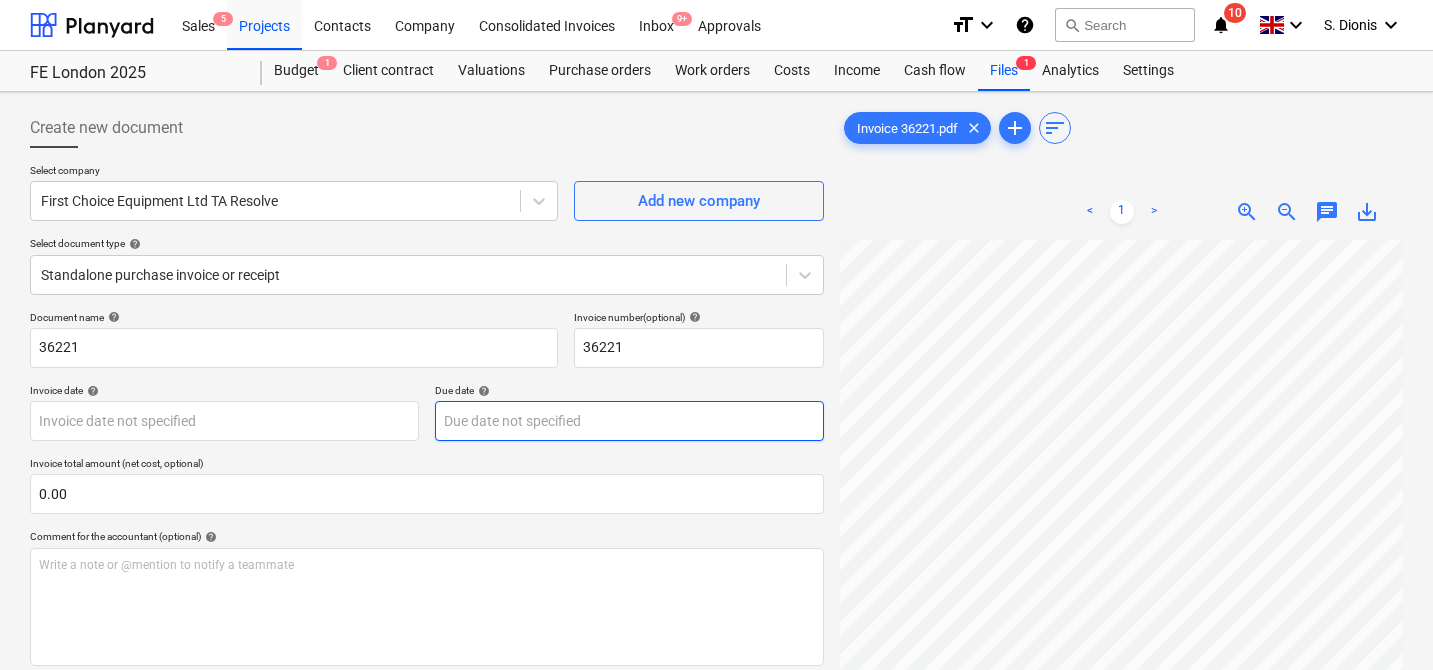 click on "Sales 5 Projects Contacts Company Consolidated Invoices Inbox 9+ Approvals format_size keyboard_arrow_down help search Search notifications 10 keyboard_arrow_down S. Dionis keyboard_arrow_down FE London 2025 Budget 1 Client contract Valuations Purchase orders Work orders Costs Income Cash flow Files 1 Analytics Settings Create new document Select company First Choice Equipment Ltd TA Resolve   Add new company Select document type help Standalone purchase invoice or receipt Document name help 36221 Invoice number  (optional) help 36221 Invoice date help Press the down arrow key to interact with the calendar and
select a date. Press the question mark key to get the keyboard shortcuts for changing dates. Due date help Press the down arrow key to interact with the calendar and
select a date. Press the question mark key to get the keyboard shortcuts for changing dates. Invoice total amount (net cost, optional) 0.00 Comment for the accountant (optional) help ﻿ Clear Save Submit <" at bounding box center [716, 335] 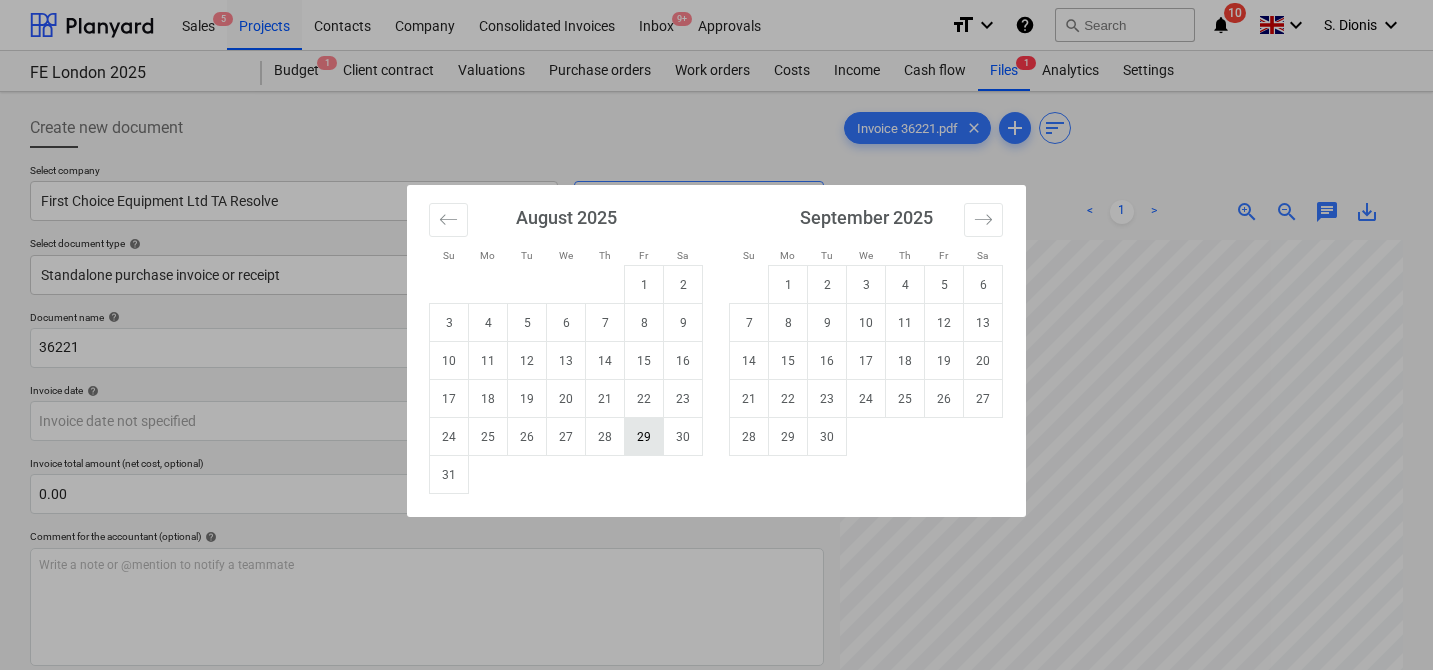 click on "29" at bounding box center [644, 437] 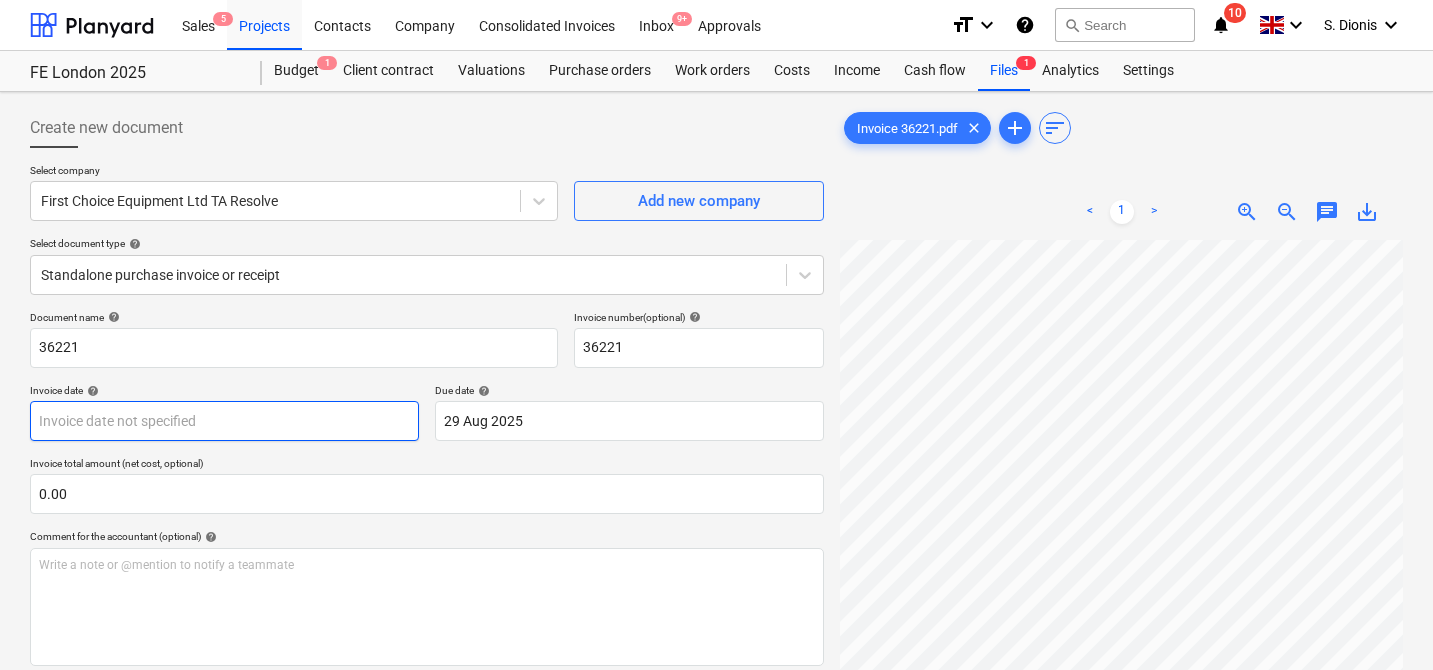 scroll, scrollTop: 200, scrollLeft: 0, axis: vertical 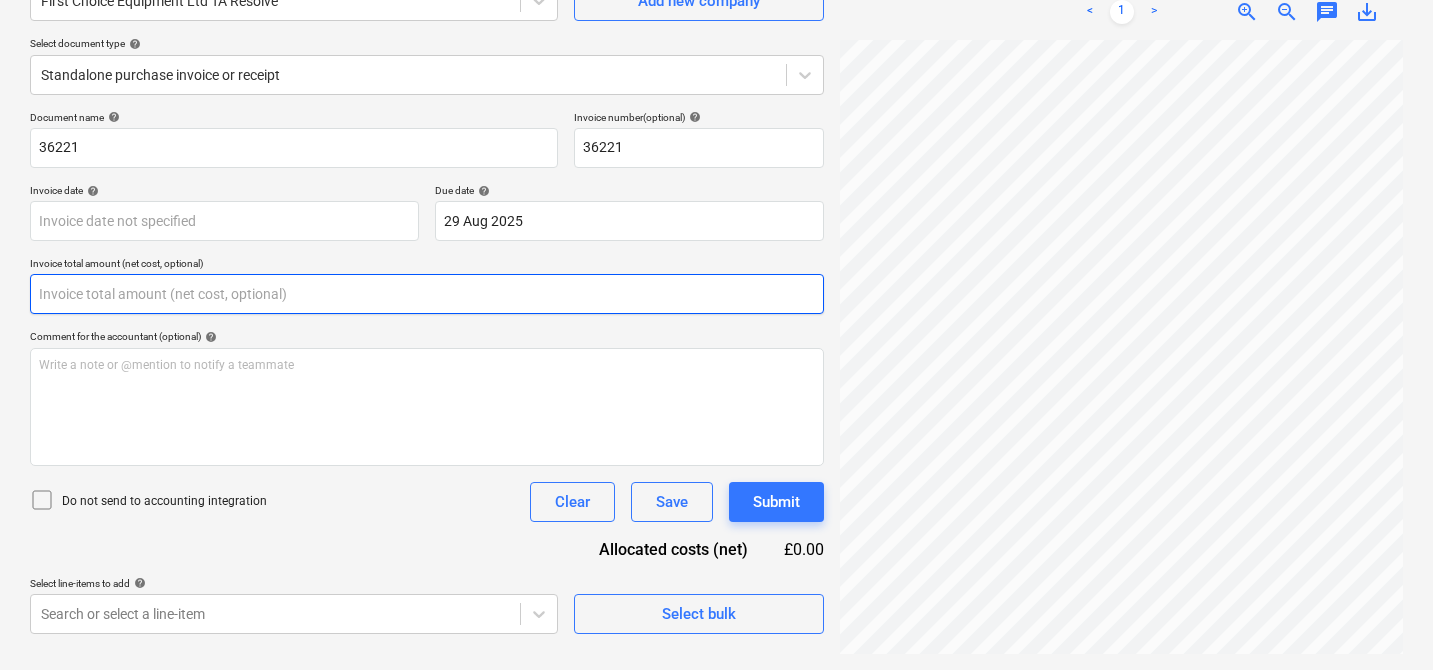 click at bounding box center (427, 294) 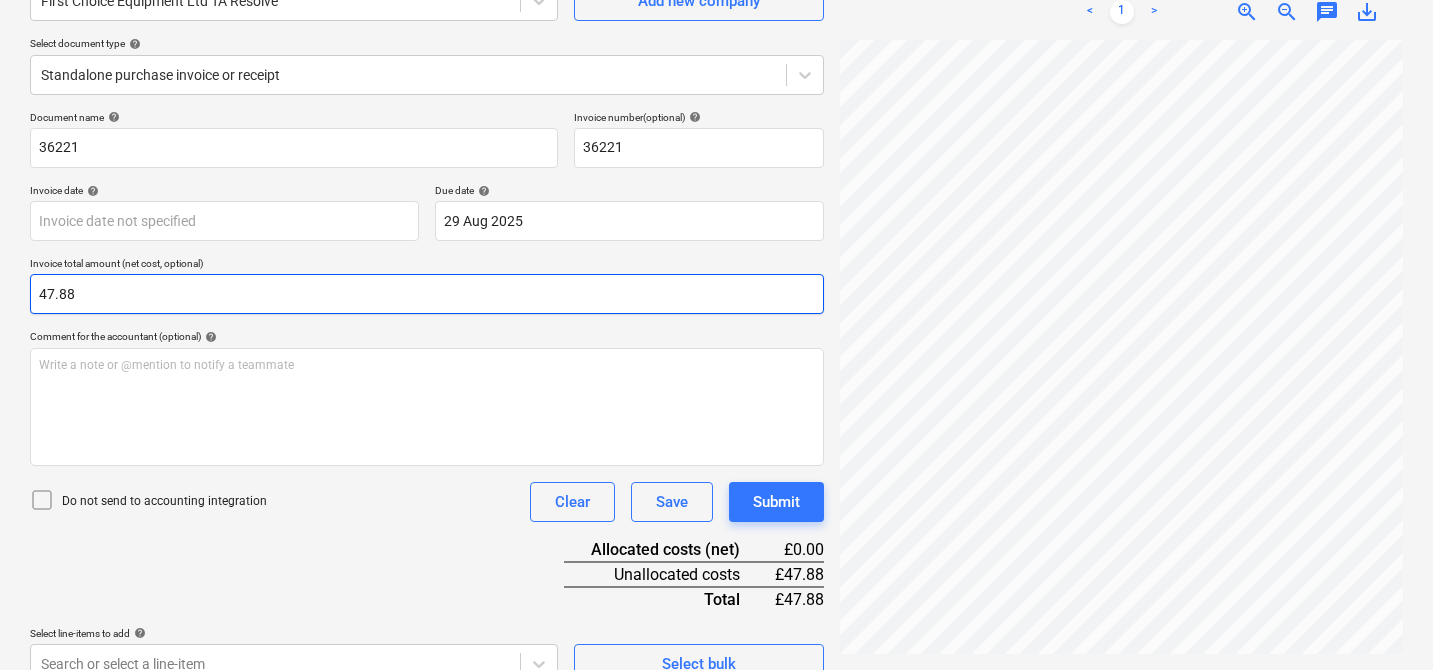 type on "47.88" 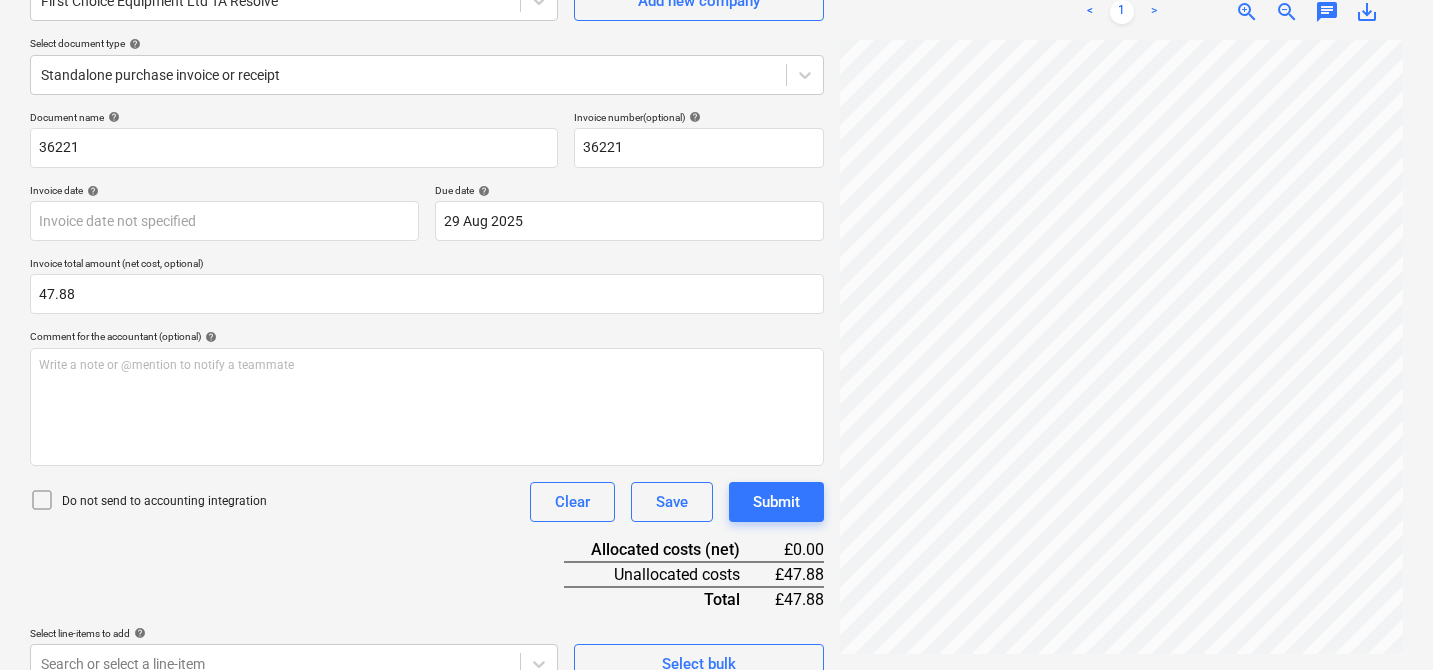 click on "Document name help 36221 Invoice number  (optional) help 36221 Invoice date help Press the down arrow key to interact with the calendar and
select a date. Press the question mark key to get the keyboard shortcuts for changing dates. Due date help 29 Aug 2025 29.08.2025 Press the down arrow key to interact with the calendar and
select a date. Press the question mark key to get the keyboard shortcuts for changing dates. Invoice total amount (net cost, optional) 47.88 Comment for the accountant (optional) help Write a note or @mention to notify a teammate ﻿ Do not send to accounting integration Clear Save Submit Allocated costs (net) £0.00 Unallocated costs £47.88 Total £47.88 Select line-items to add help Search or select a line-item Select bulk" at bounding box center (427, 397) 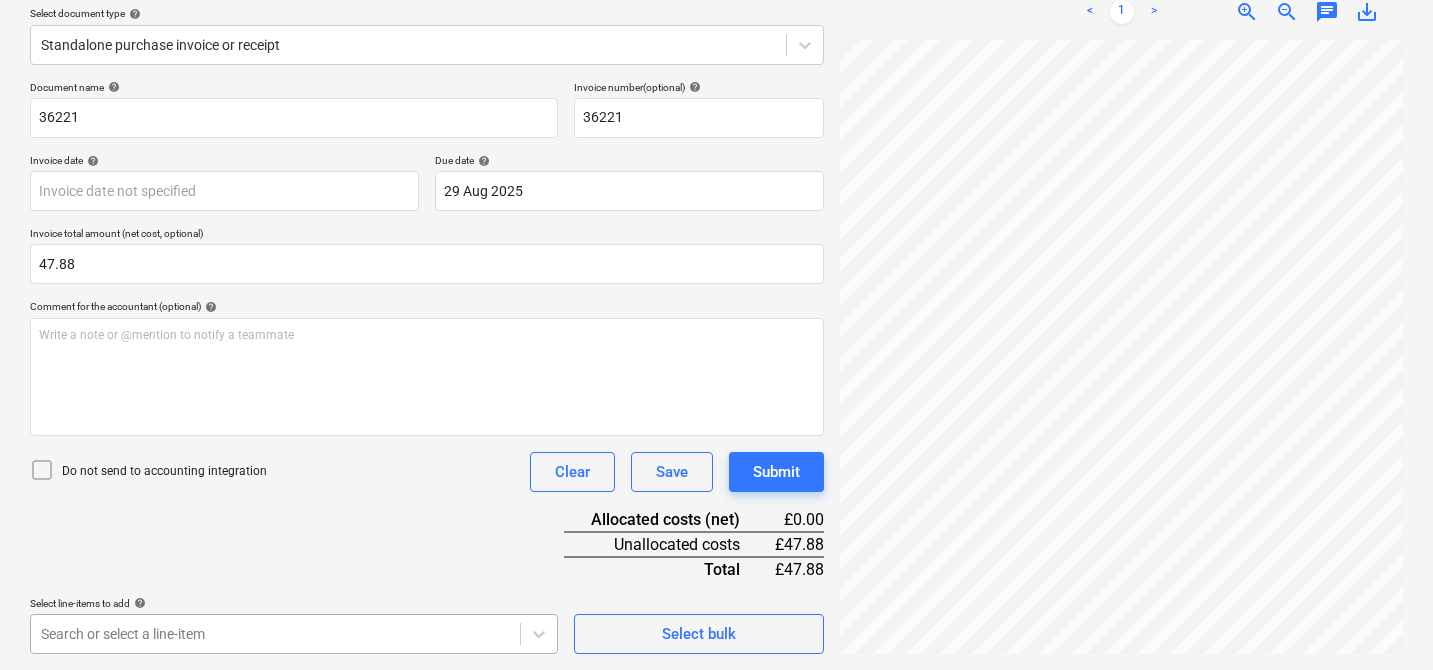 scroll, scrollTop: 526, scrollLeft: 0, axis: vertical 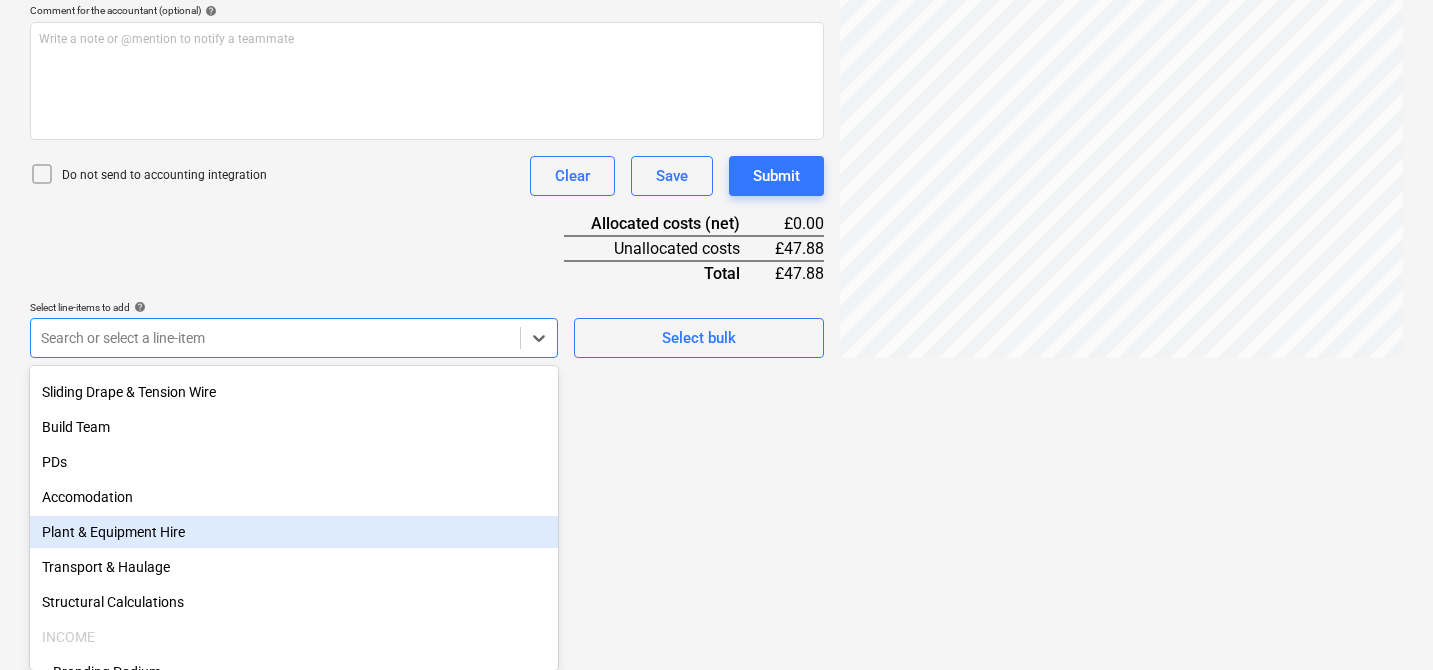 click on "Plant & Equipment Hire" at bounding box center [294, 532] 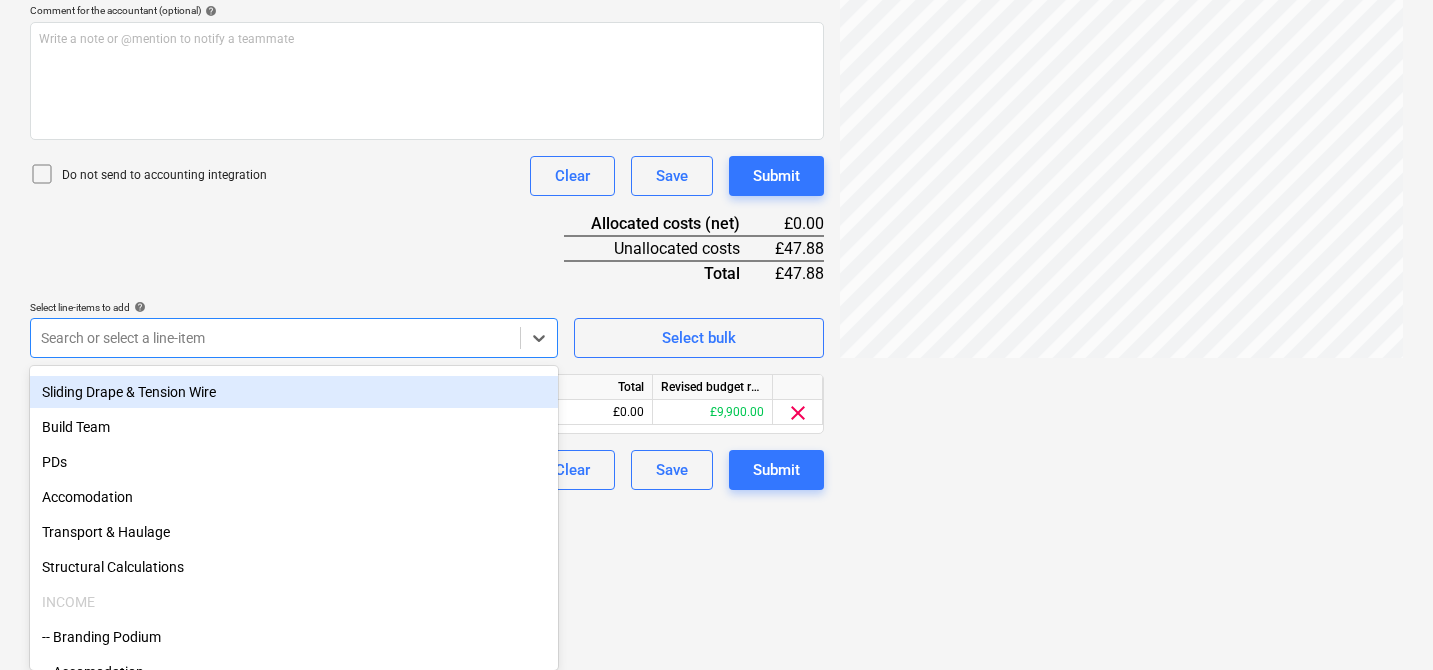 scroll, scrollTop: 362, scrollLeft: 0, axis: vertical 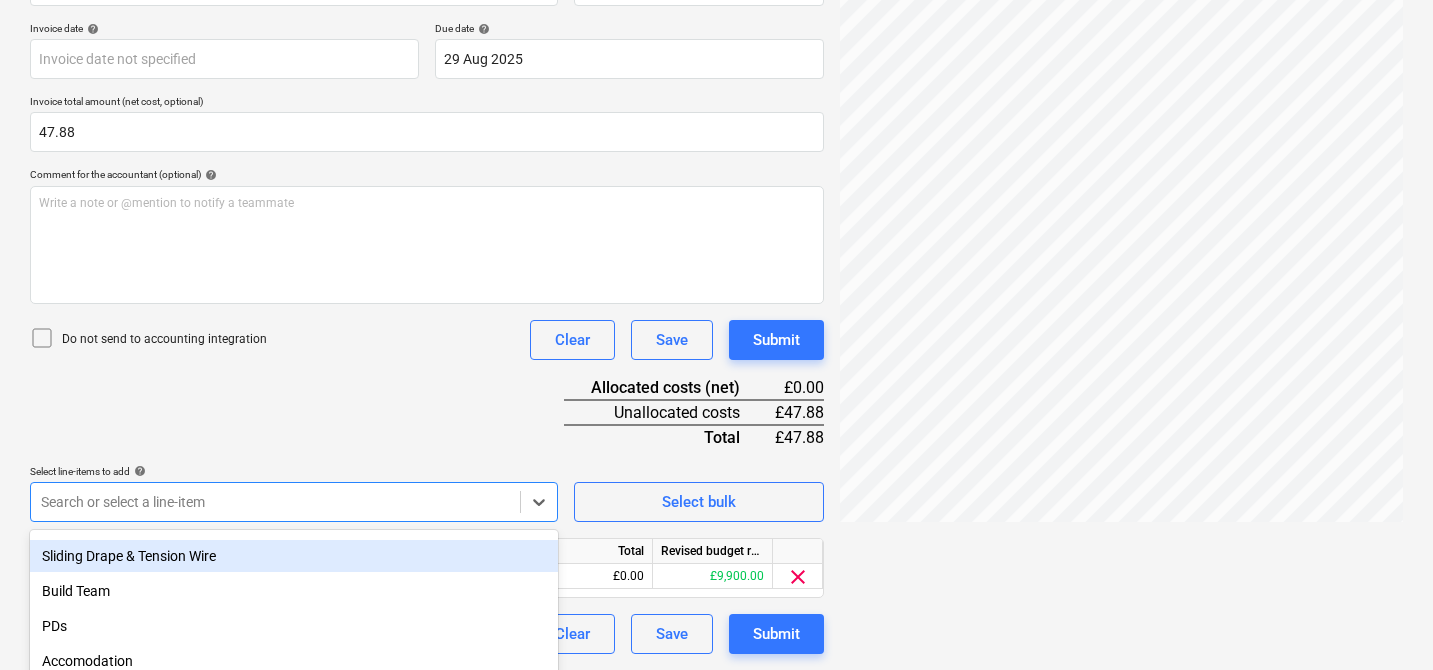 click on "Document name help 36221 Invoice number  (optional) help 36221 Invoice date help Press the down arrow key to interact with the calendar and
select a date. Press the question mark key to get the keyboard shortcuts for changing dates. Due date help 29 Aug 2025 29.08.2025 Press the down arrow key to interact with the calendar and
select a date. Press the question mark key to get the keyboard shortcuts for changing dates. Invoice total amount (net cost, optional) 47.88 Comment for the accountant (optional) help Write a note or @mention to notify a teammate ﻿ Do not send to accounting integration Clear Save Submit Allocated costs (net) £0.00 Unallocated costs £47.88 Total £47.88 Select line-items to add help option   Plant & Equipment Hire, selected. option   Sliding Drape & Tension Wire focused, 9 of 21. 21 results available. Use Up and Down to choose options, press Enter to select the currently focused option, press Escape to exit the menu, press Tab to select the option and exit the menu. Select bulk" at bounding box center [427, 301] 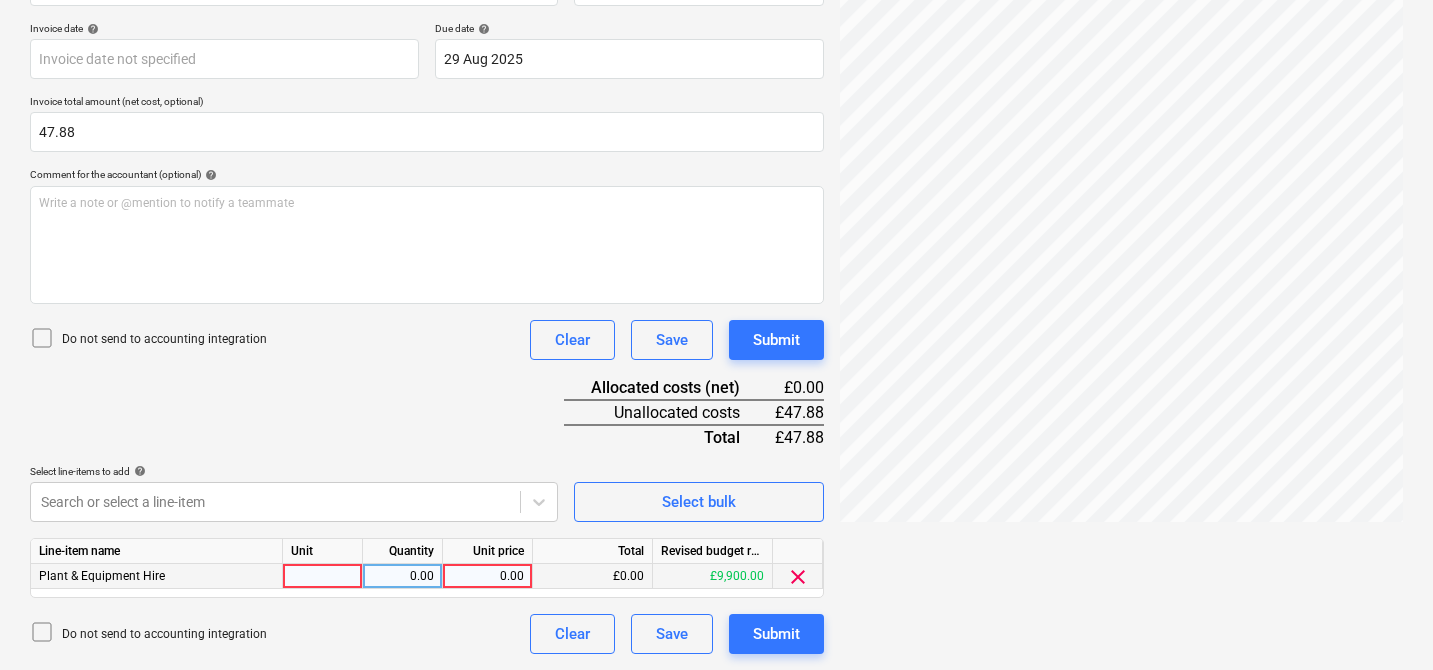 click at bounding box center [323, 576] 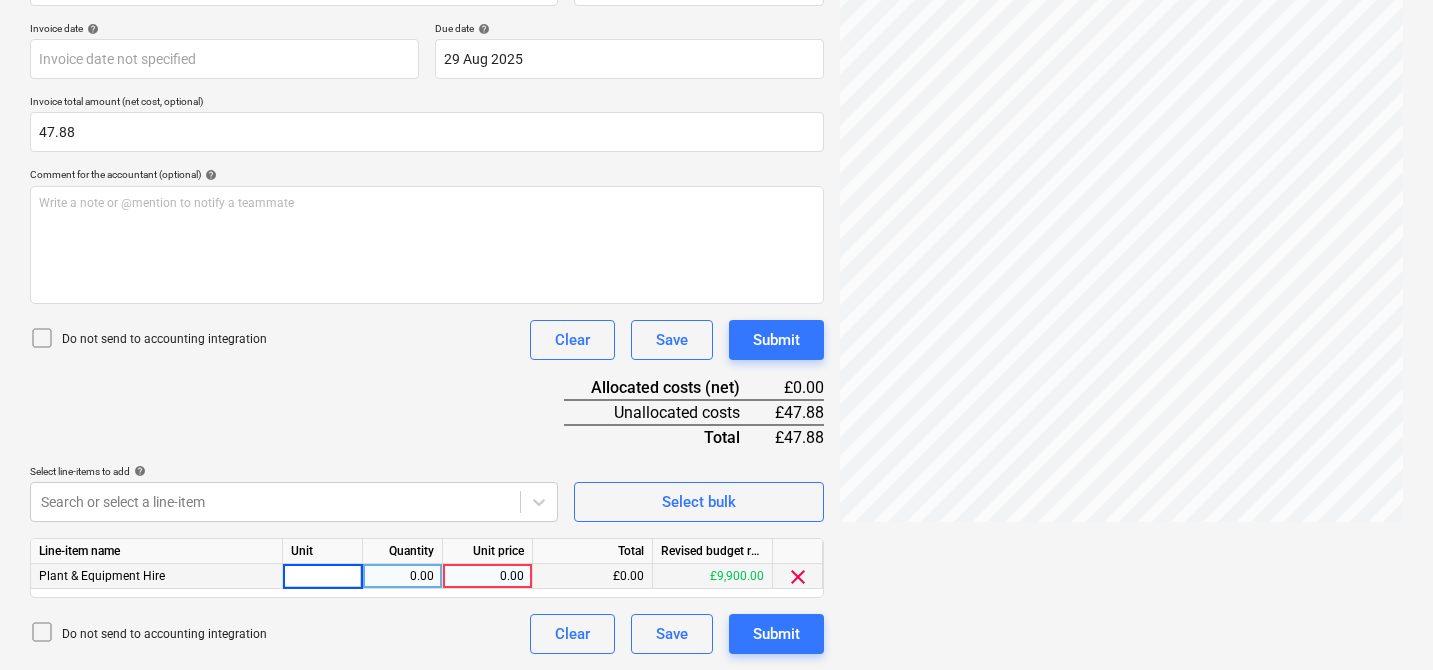 type on "1" 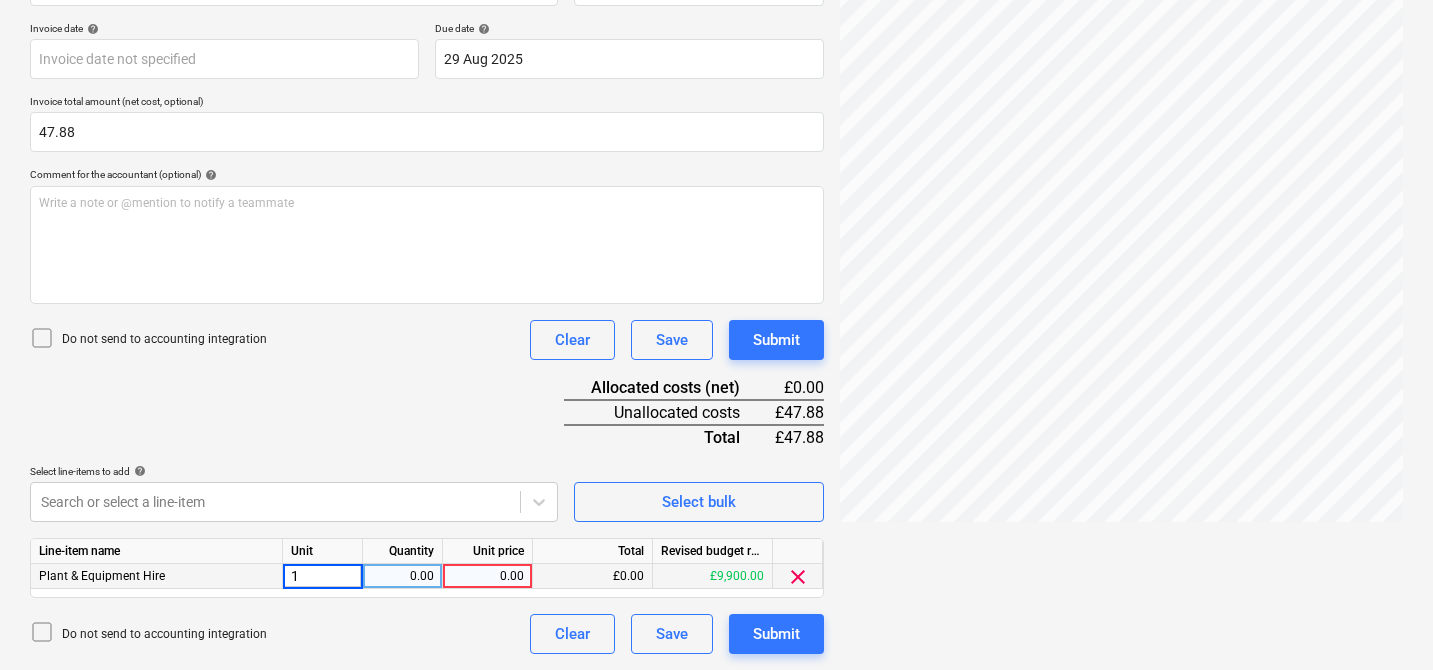 click on "0.00" at bounding box center (402, 576) 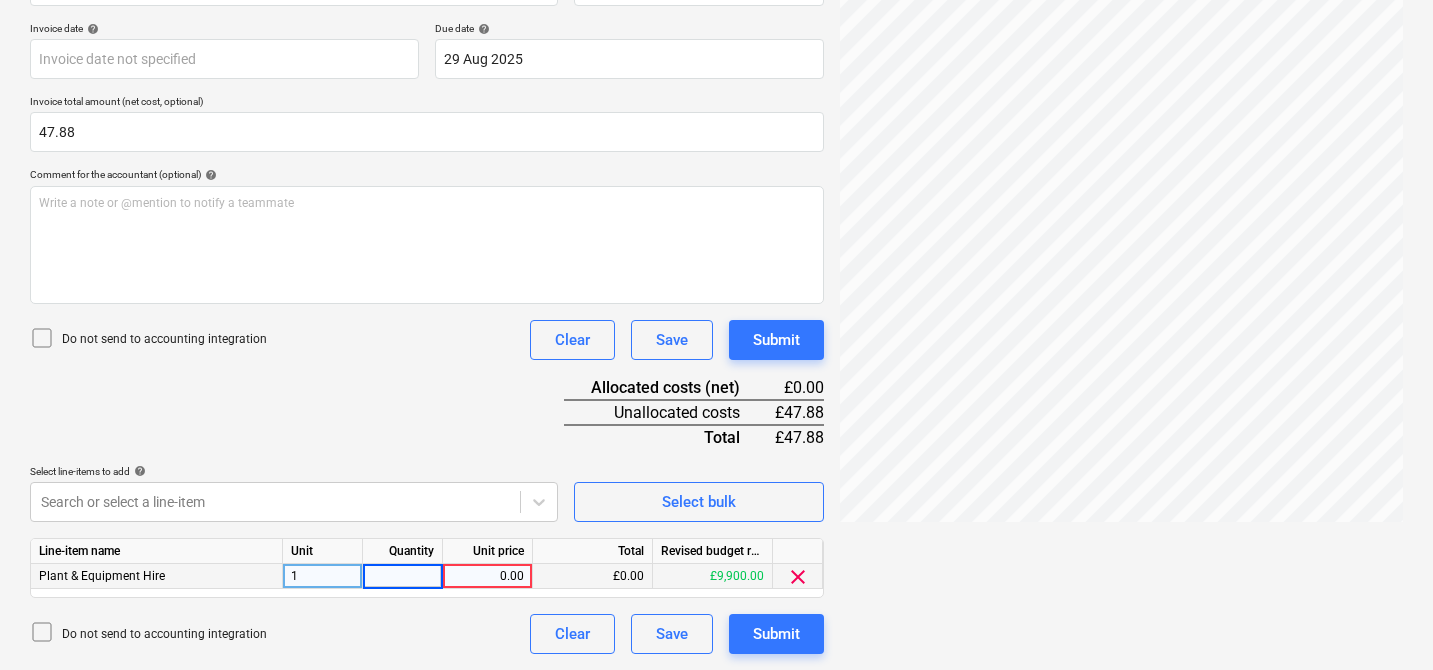 type on "1" 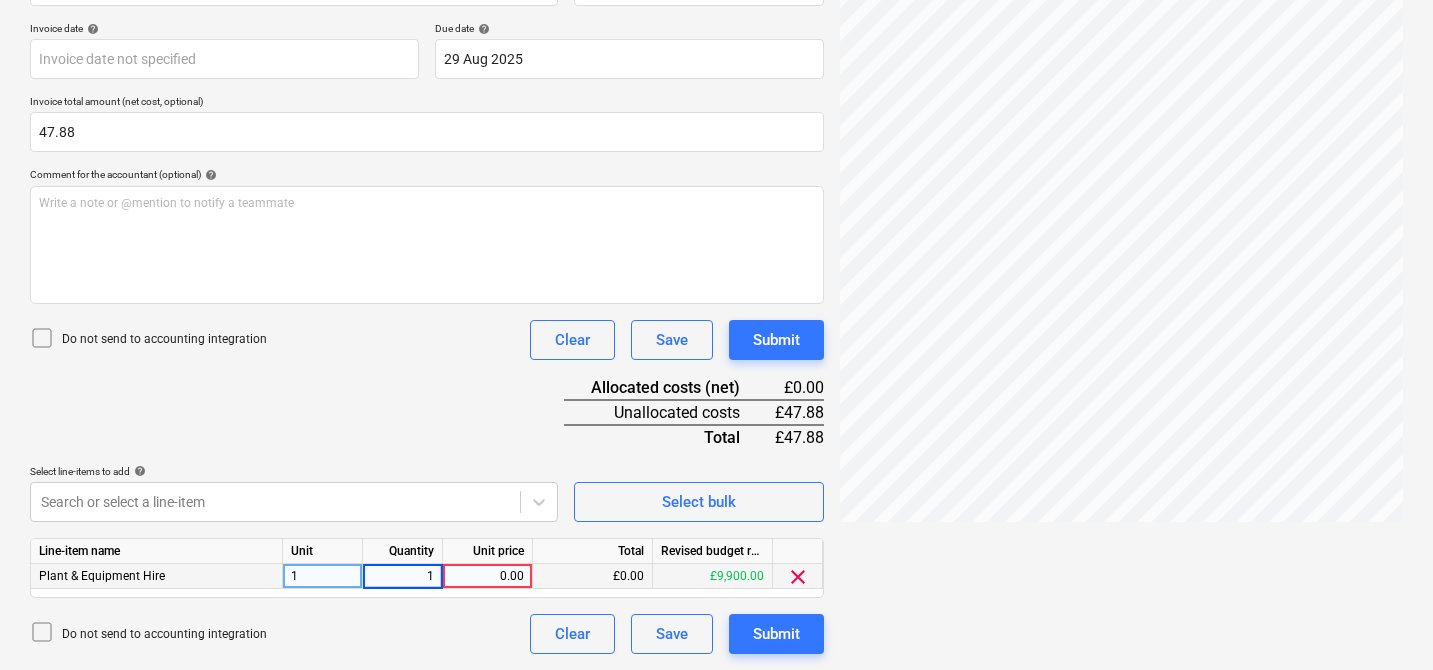 click on "0.00" at bounding box center (487, 576) 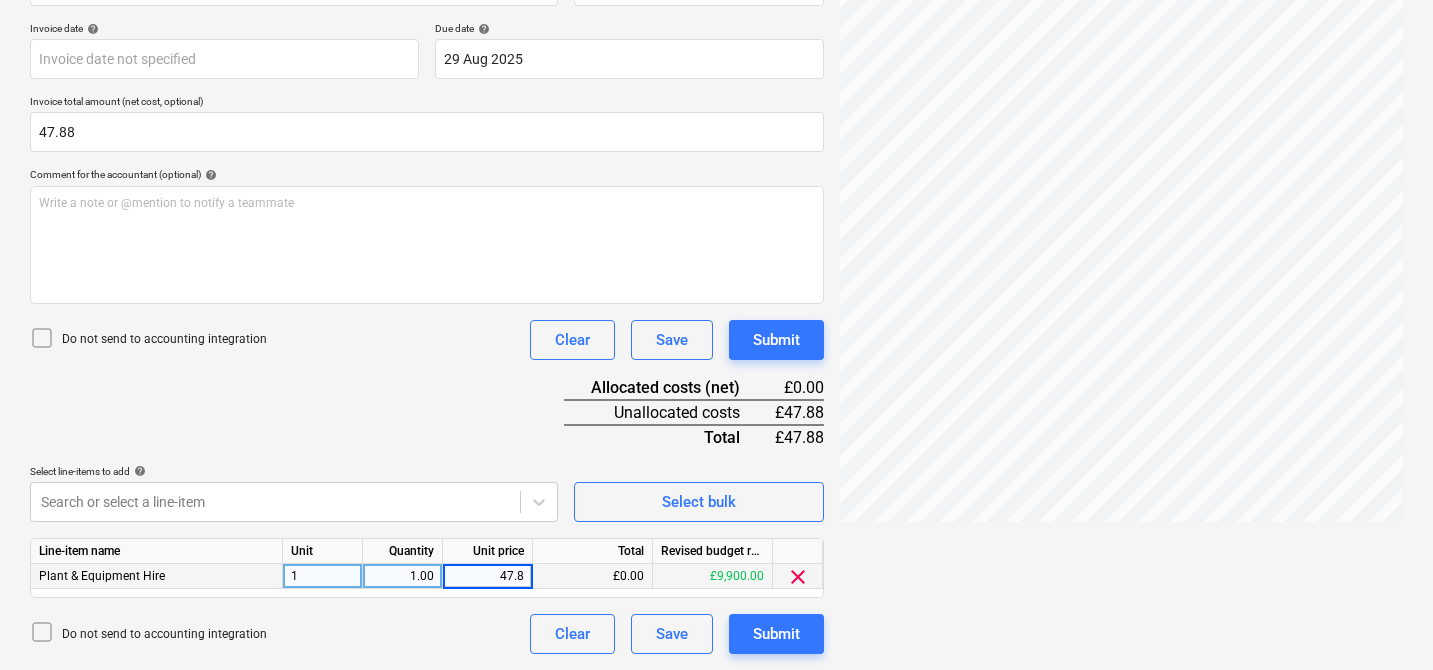 type on "47.88" 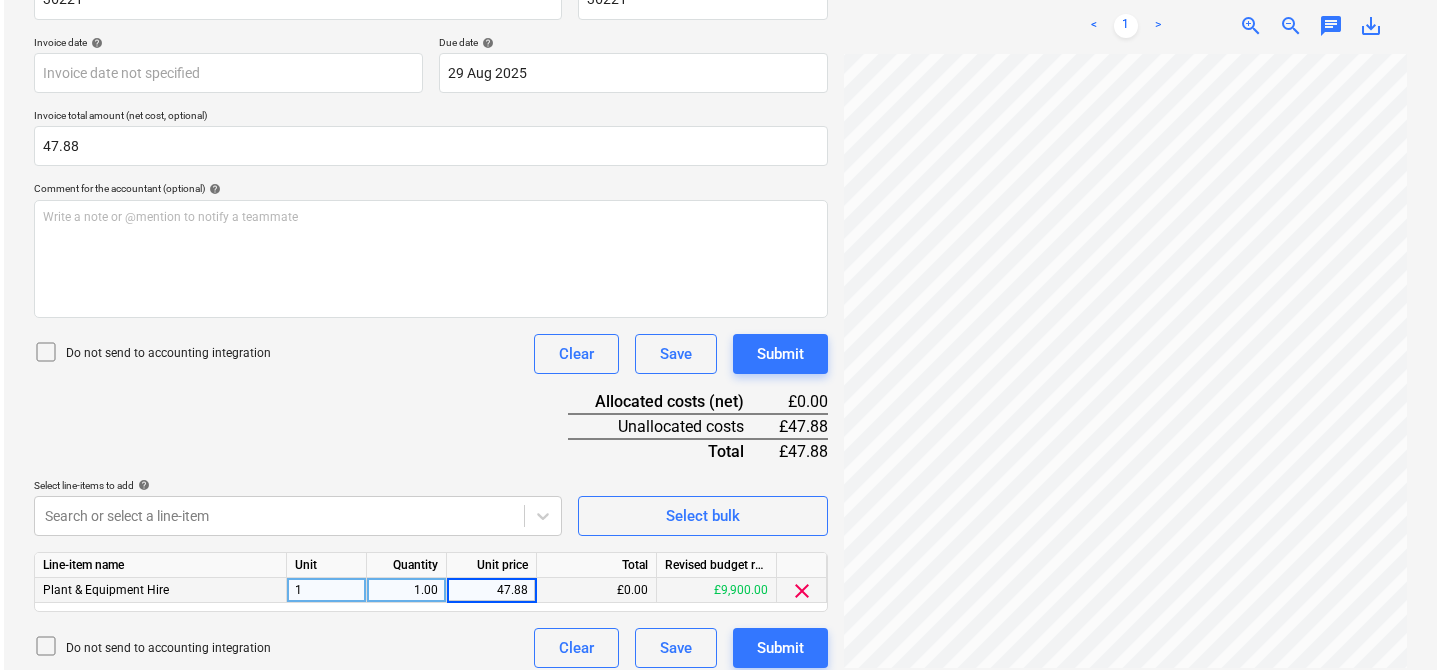 scroll, scrollTop: 362, scrollLeft: 0, axis: vertical 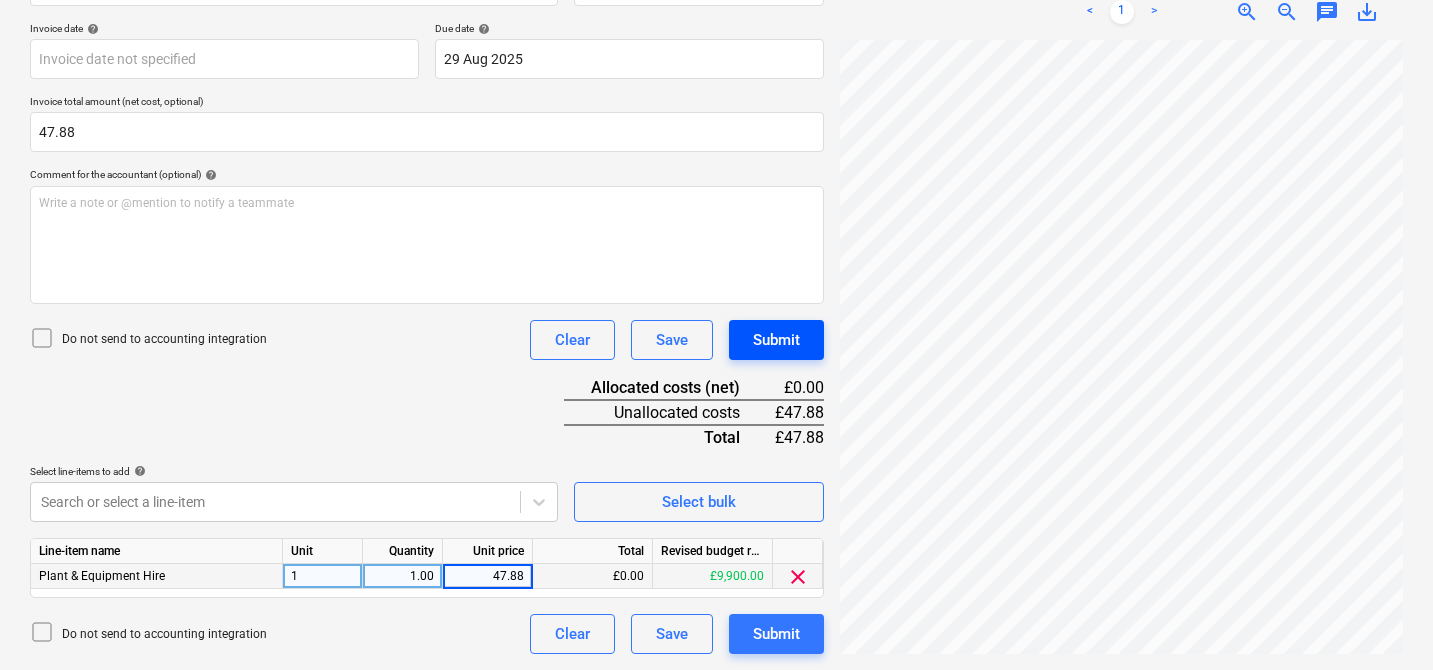 click on "Submit" at bounding box center (776, 340) 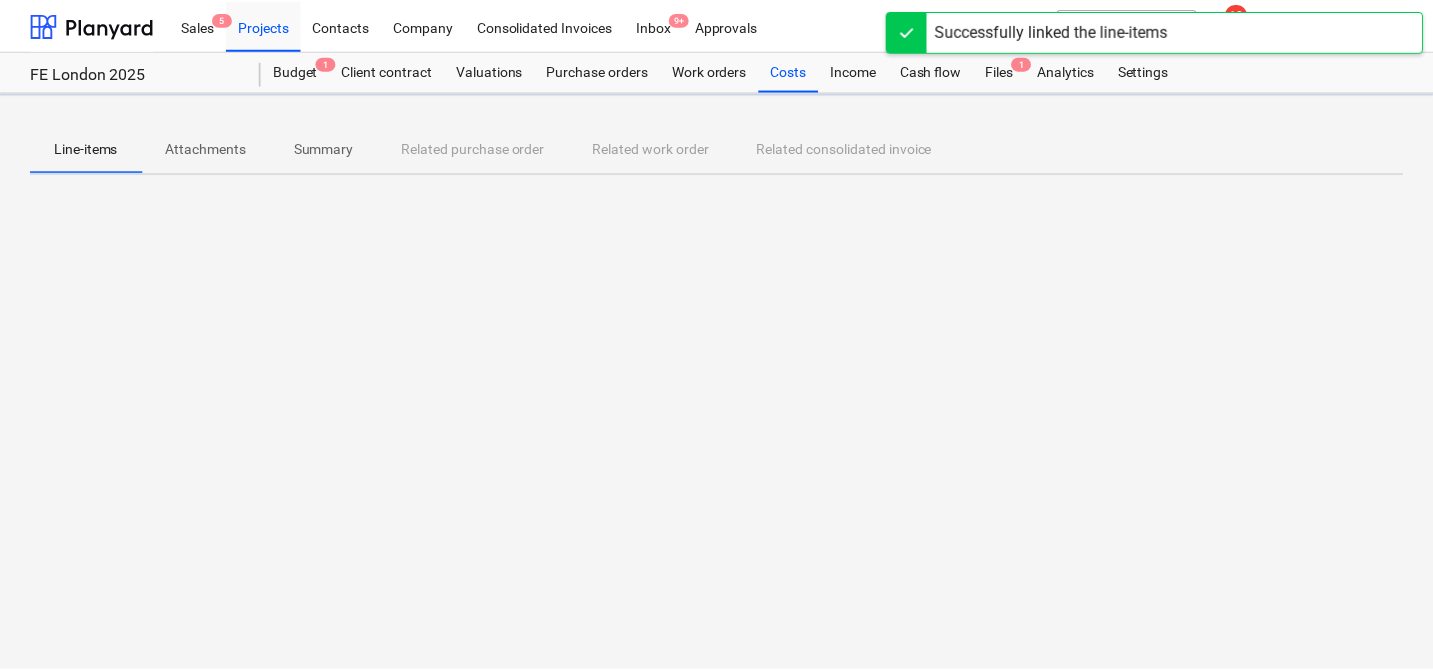 scroll, scrollTop: 0, scrollLeft: 0, axis: both 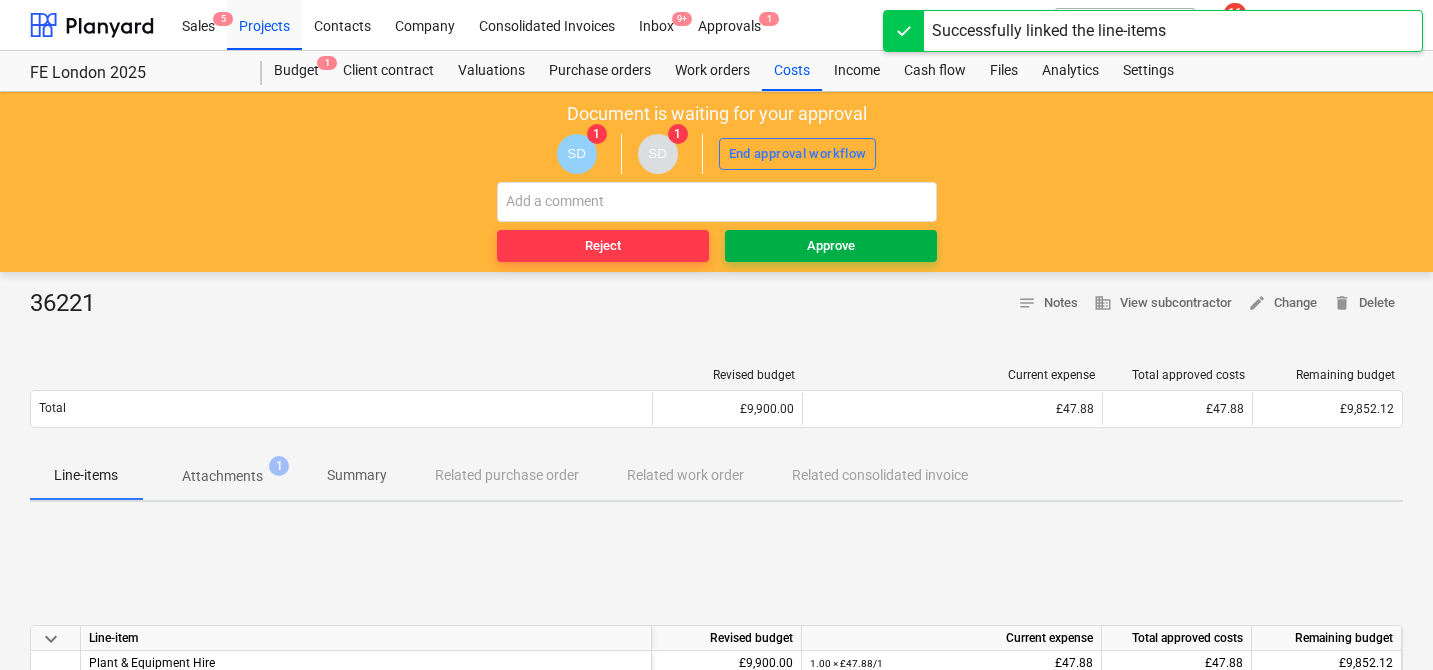 click on "Approve" at bounding box center [831, 246] 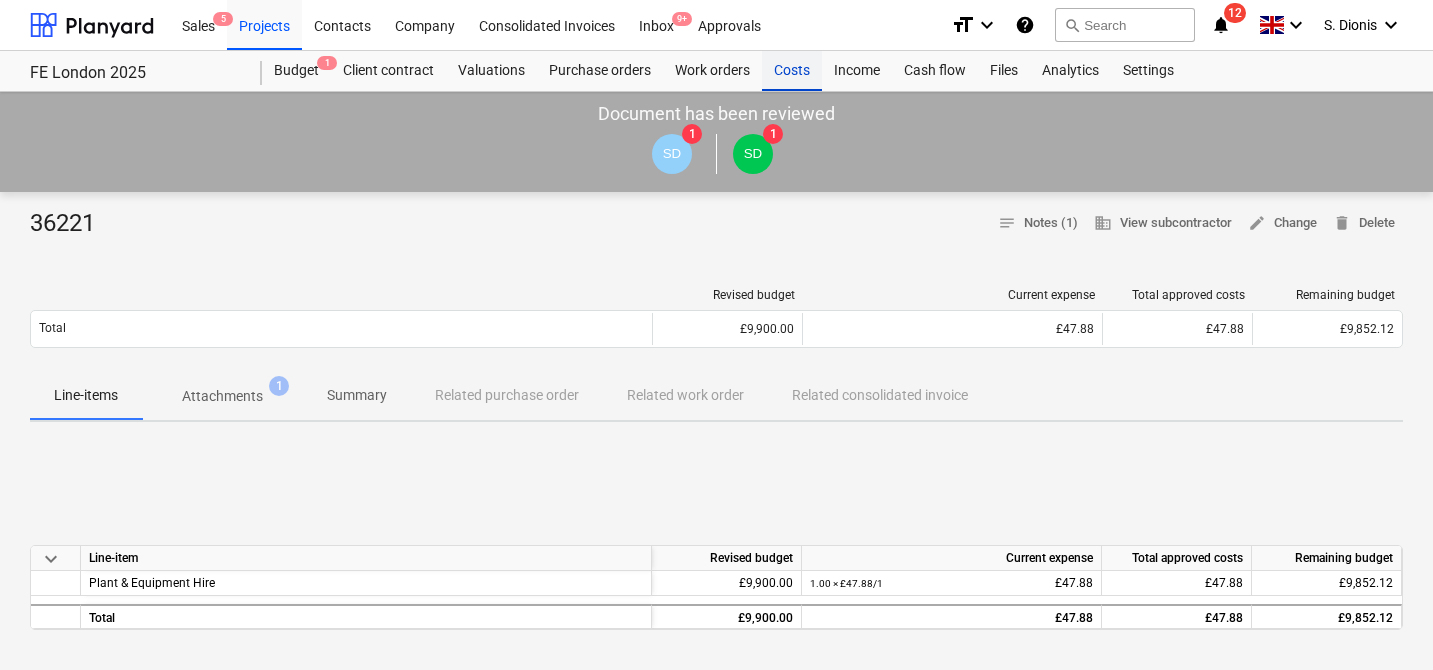 click on "Costs" at bounding box center (792, 71) 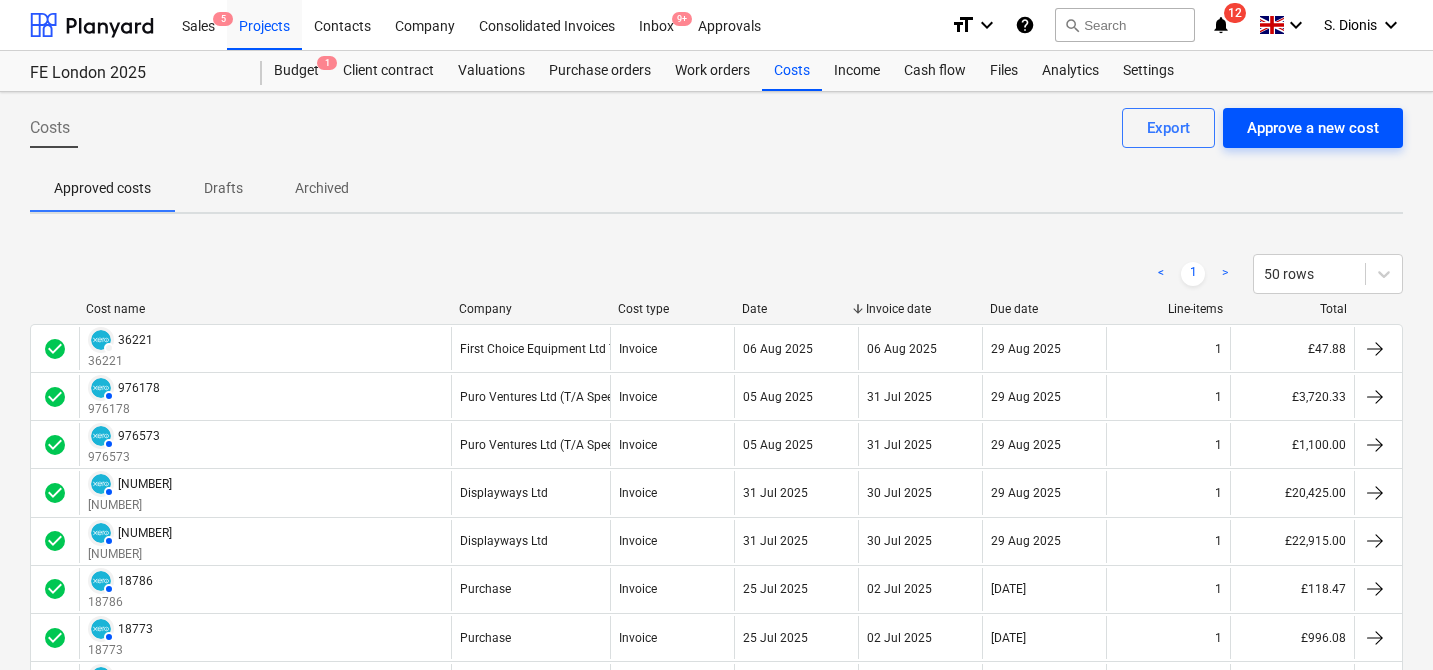 click on "Approve a new cost" at bounding box center [1313, 128] 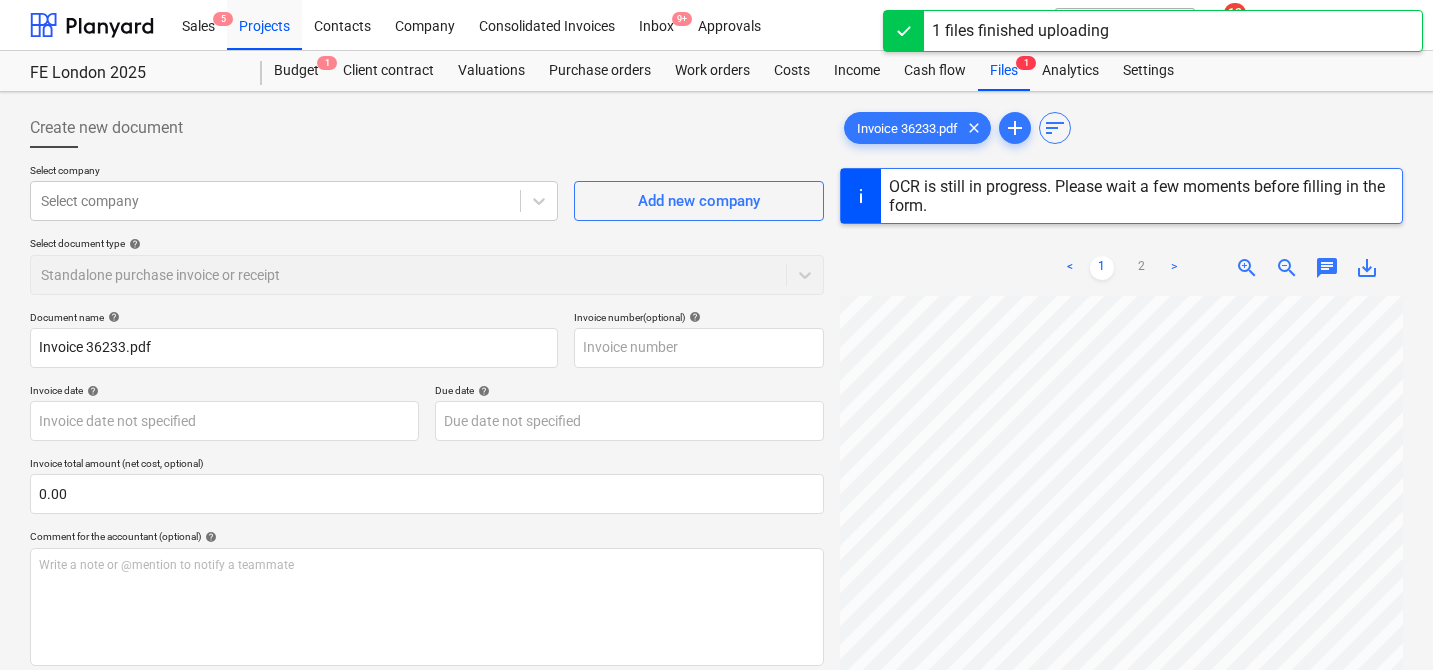 type on "36233" 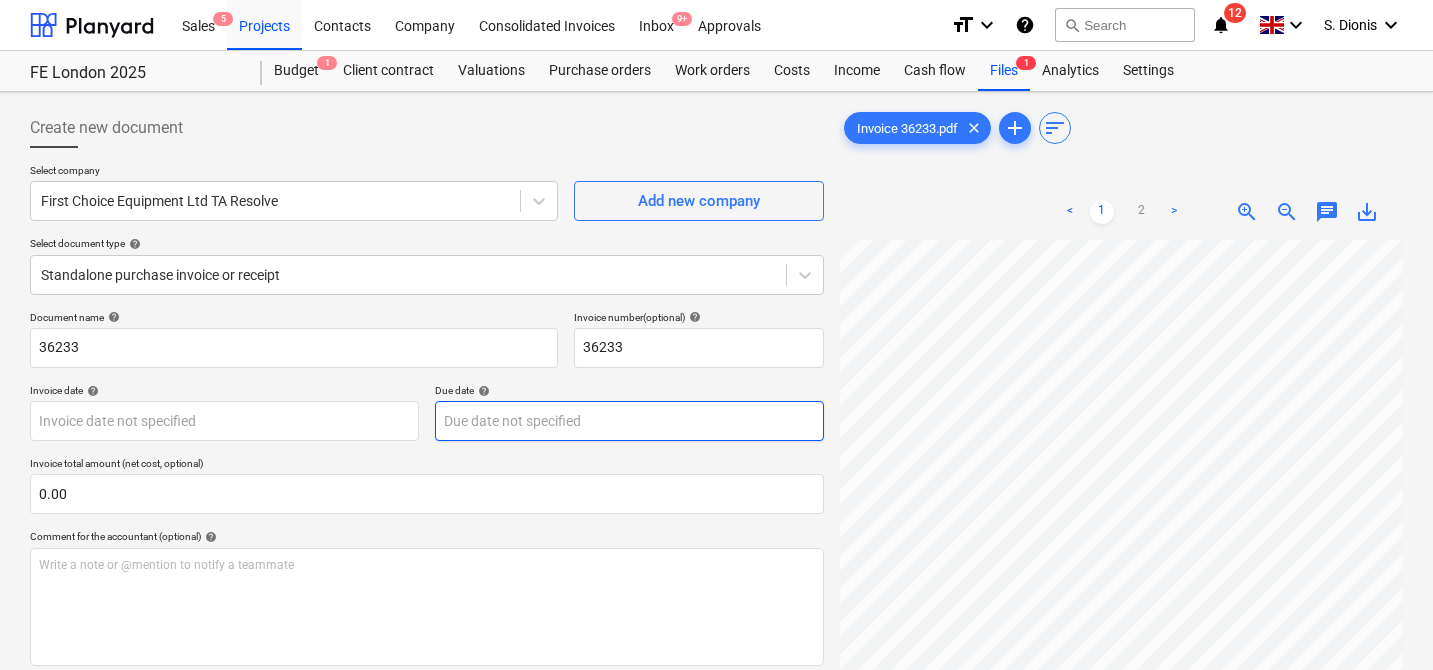 click on "Sales 5 Projects Contacts Company Consolidated Invoices Inbox 9+ Approvals format_size keyboard_arrow_down help search Search notifications 12 keyboard_arrow_down S. Dionis keyboard_arrow_down FE London 2025 Budget 1 Client contract Valuations Purchase orders Work orders Costs Income Cash flow Files 1 Analytics Settings Create new document Select company First Choice Equipment Ltd TA Resolve   Add new company Select document type help Standalone purchase invoice or receipt Document name help 36233 Invoice number  (optional) help 36233 Invoice date help Press the down arrow key to interact with the calendar and
select a date. Press the question mark key to get the keyboard shortcuts for changing dates. Due date help Press the down arrow key to interact with the calendar and
select a date. Press the question mark key to get the keyboard shortcuts for changing dates. Invoice total amount (net cost, optional) 0.00 Comment for the accountant (optional) help Write a note or @mention to notify a teammate <" at bounding box center (716, 335) 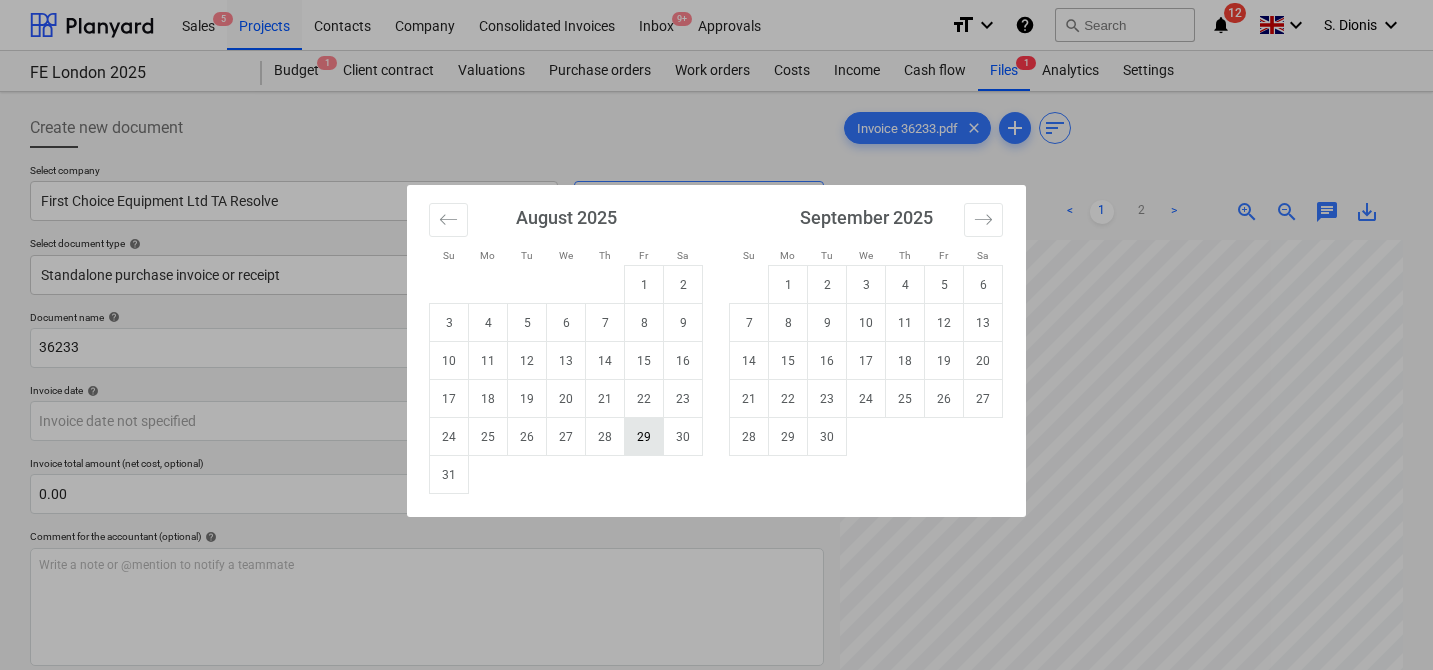 click on "29" at bounding box center (644, 437) 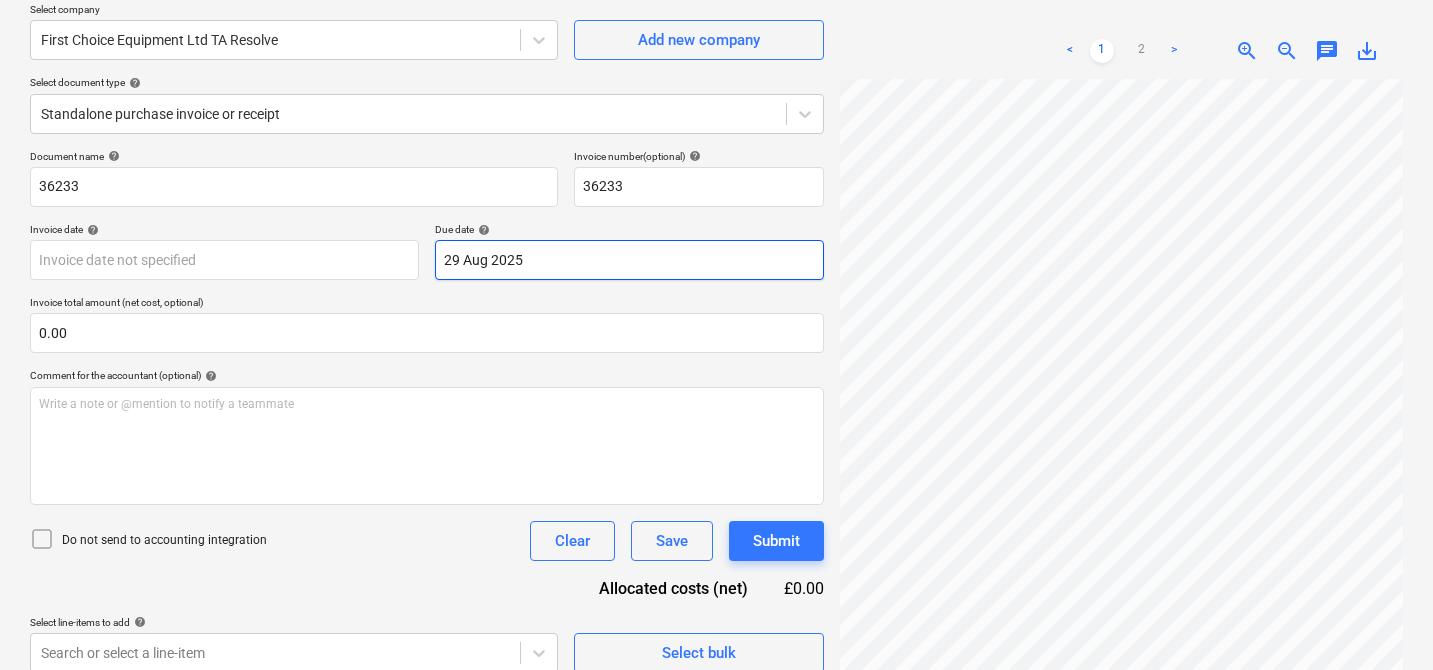 scroll, scrollTop: 200, scrollLeft: 0, axis: vertical 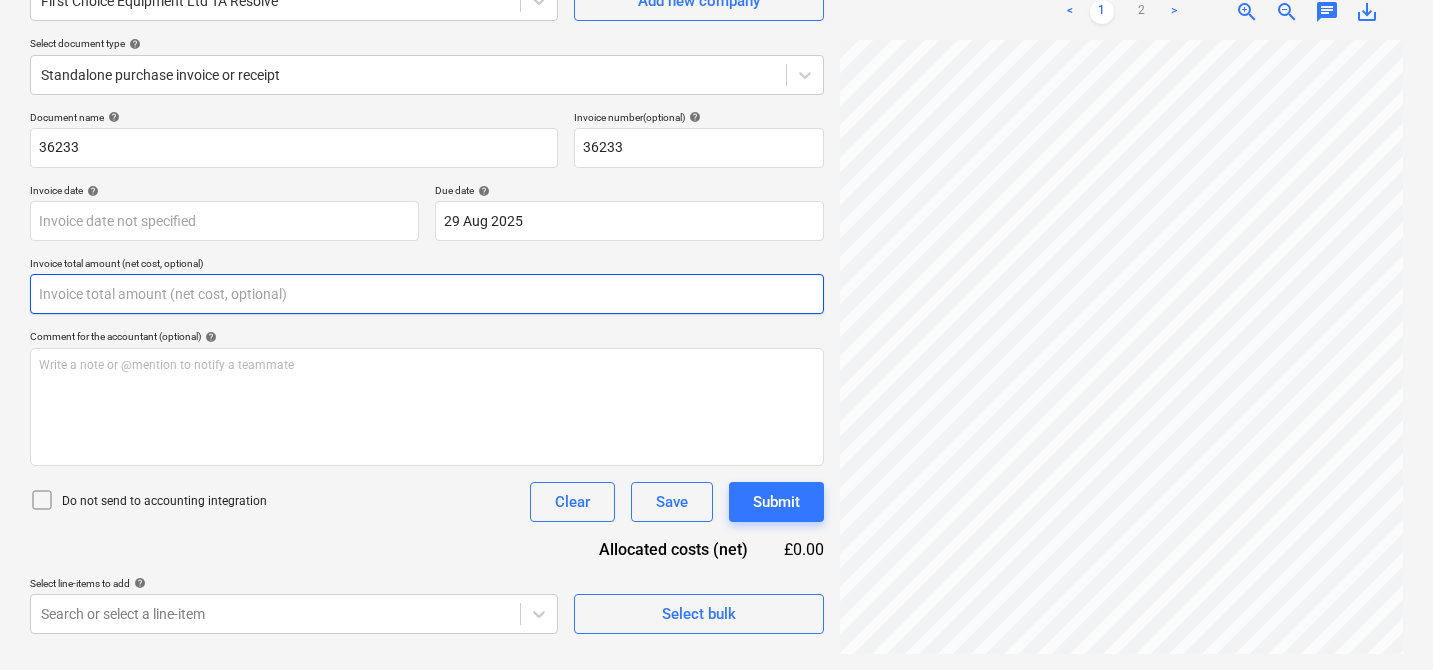 click at bounding box center (427, 294) 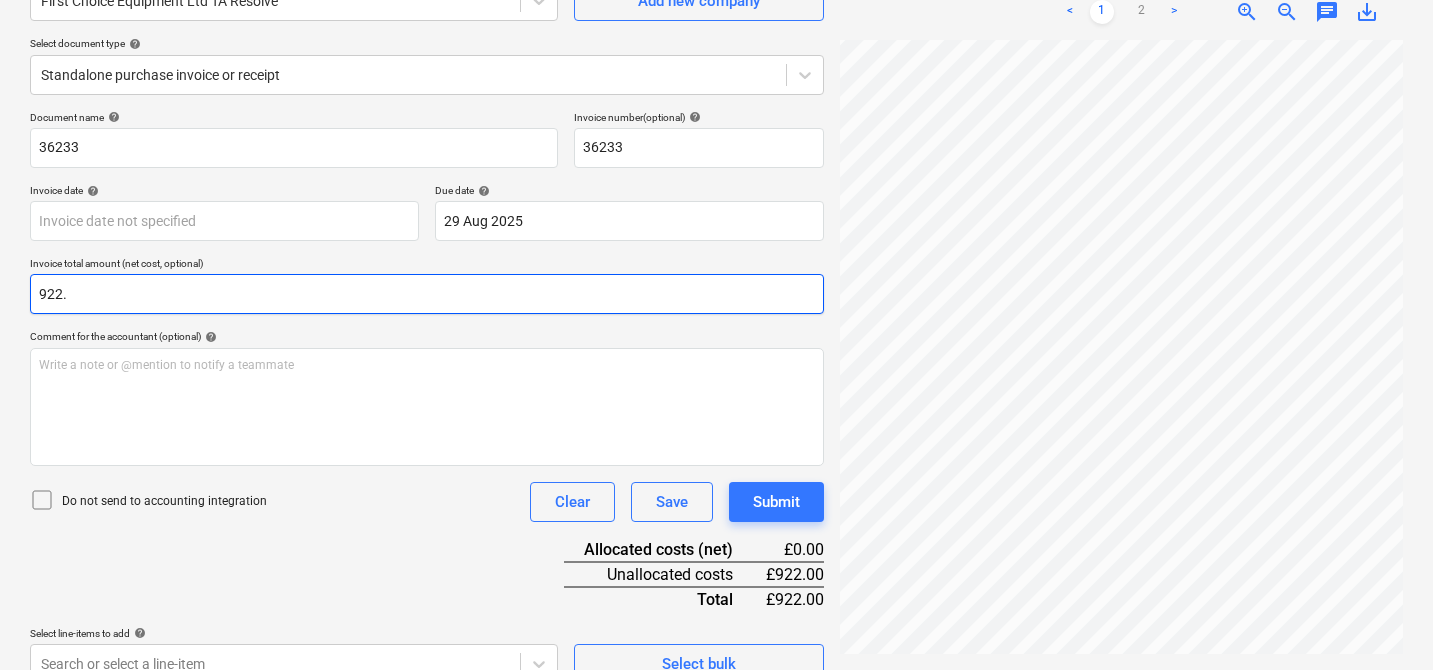 scroll, scrollTop: 71, scrollLeft: 43, axis: both 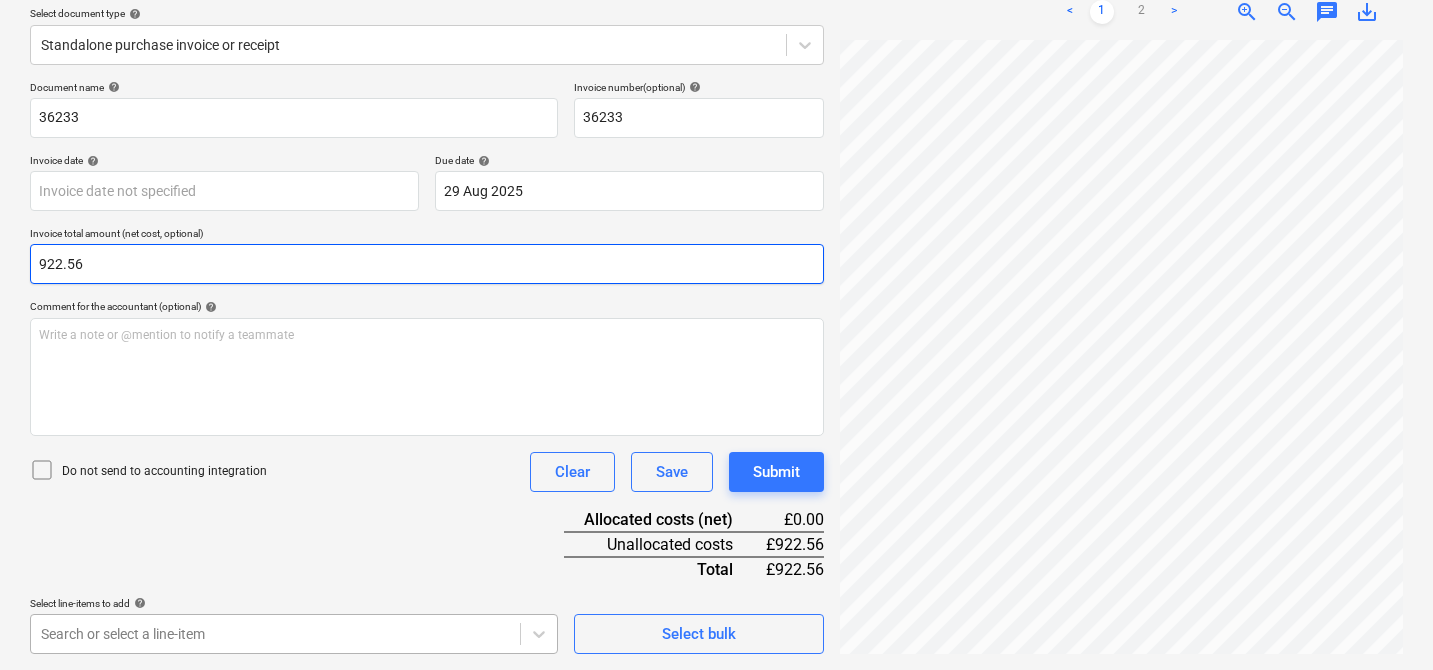 type on "922.56" 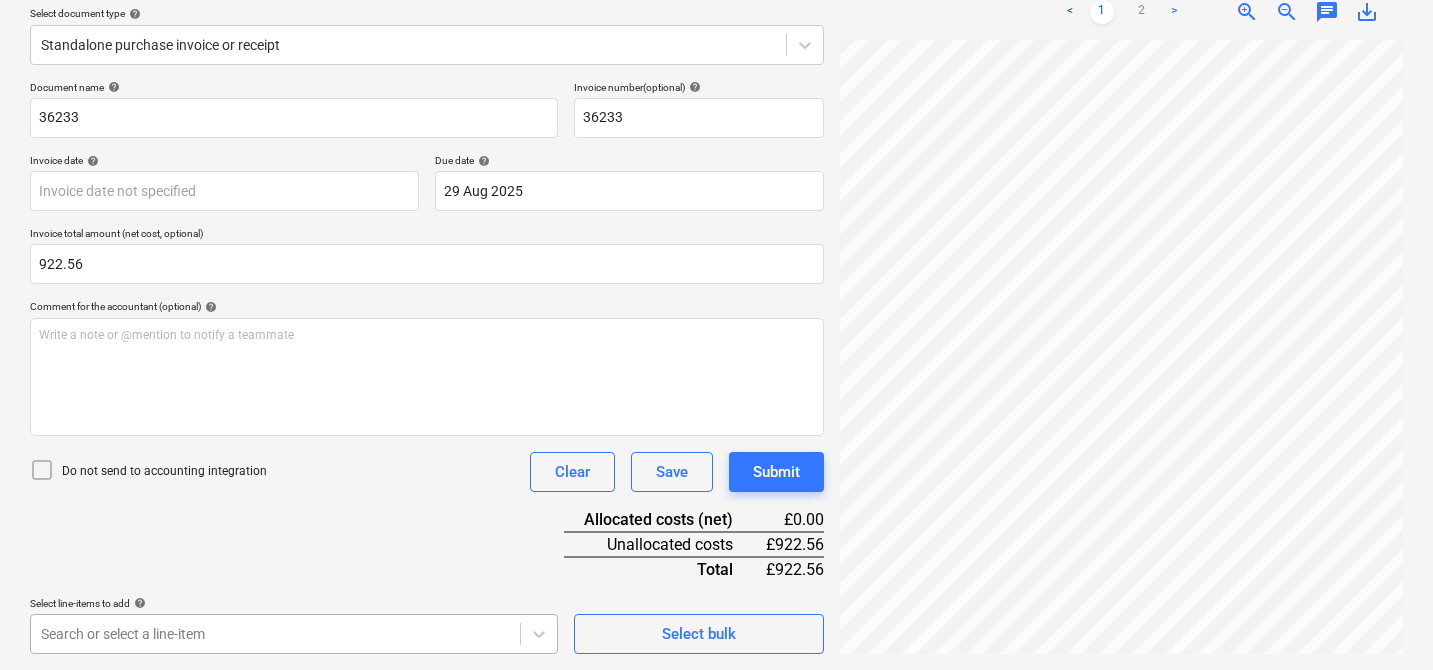 click on "Sales 5 Projects Contacts Company Consolidated Invoices Inbox 9+ Approvals format_size keyboard_arrow_down help search Search notifications 12 keyboard_arrow_down S. Dionis keyboard_arrow_down FE London 2025 Budget 1 Client contract Valuations Purchase orders Work orders Costs Income Cash flow Files 1 Analytics Settings Create new document Select company First Choice Equipment Ltd TA Resolve   Add new company Select document type help Standalone purchase invoice or receipt Document name help 36233 Invoice number  (optional) help 36233 Invoice date help Press the down arrow key to interact with the calendar and
select a date. Press the question mark key to get the keyboard shortcuts for changing dates. Due date help 29 Aug 2025 29.08.2025 Press the down arrow key to interact with the calendar and
select a date. Press the question mark key to get the keyboard shortcuts for changing dates. Invoice total amount (net cost, optional) 922.56 Comment for the accountant (optional) help ﻿ Clear Save Submit" at bounding box center [716, 105] 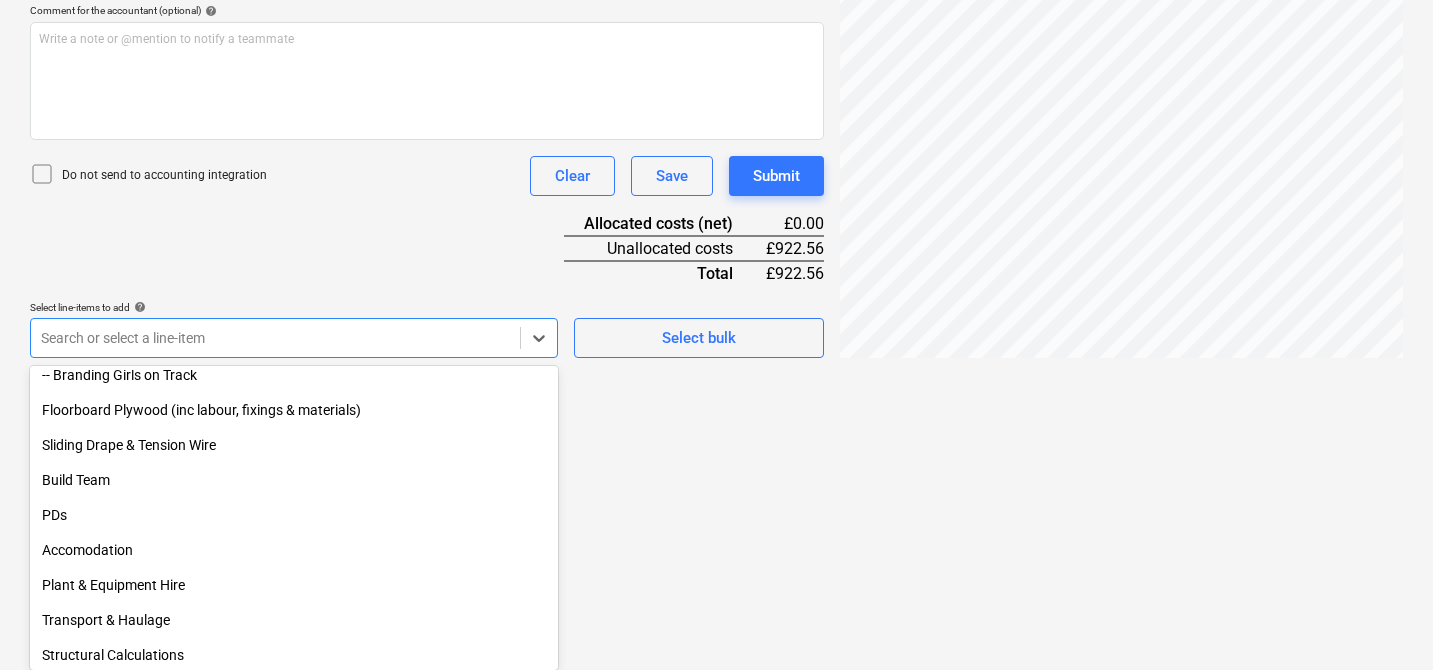 scroll, scrollTop: 247, scrollLeft: 0, axis: vertical 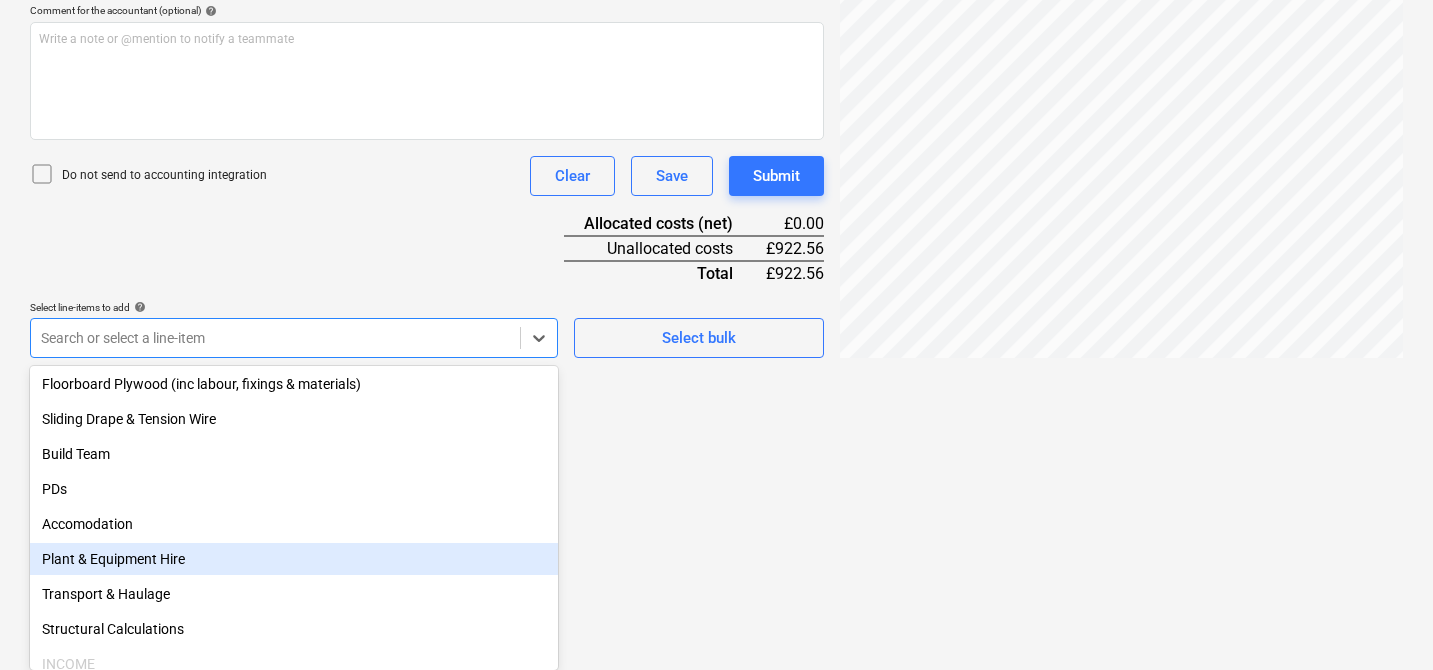 click on "Plant & Equipment Hire" at bounding box center (294, 559) 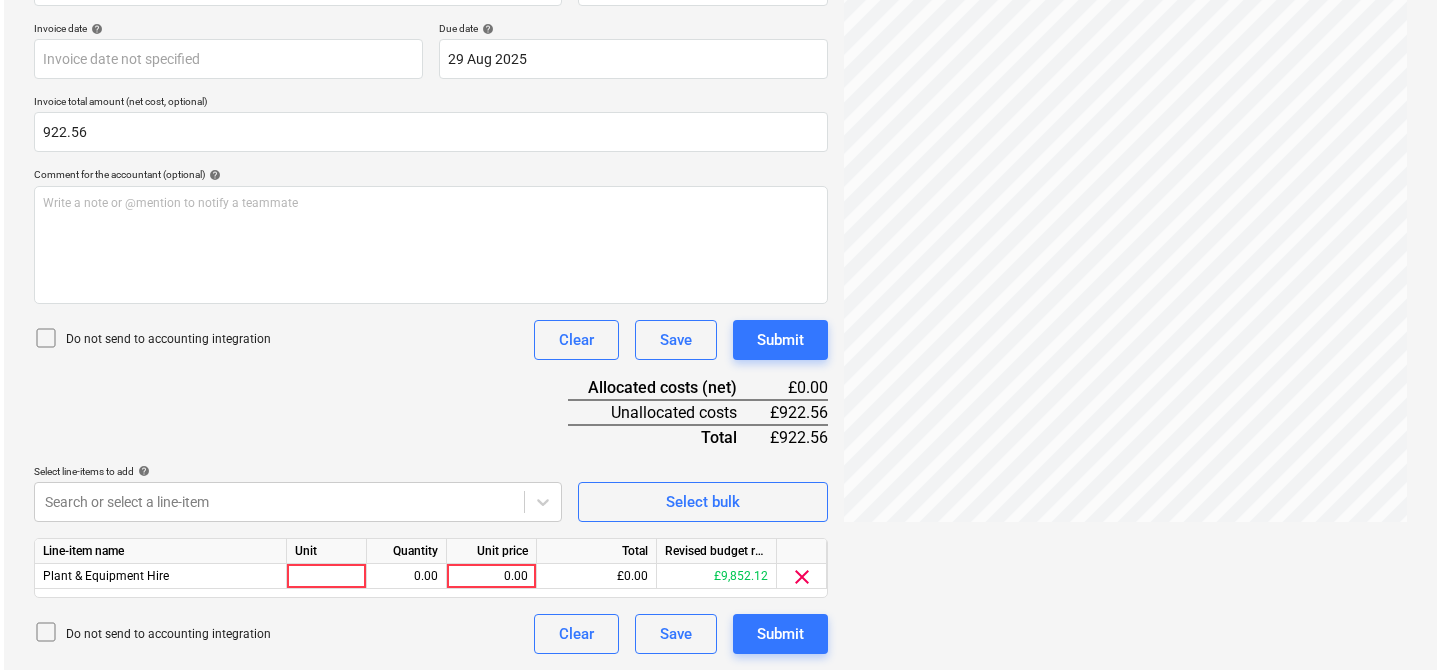 scroll, scrollTop: 362, scrollLeft: 0, axis: vertical 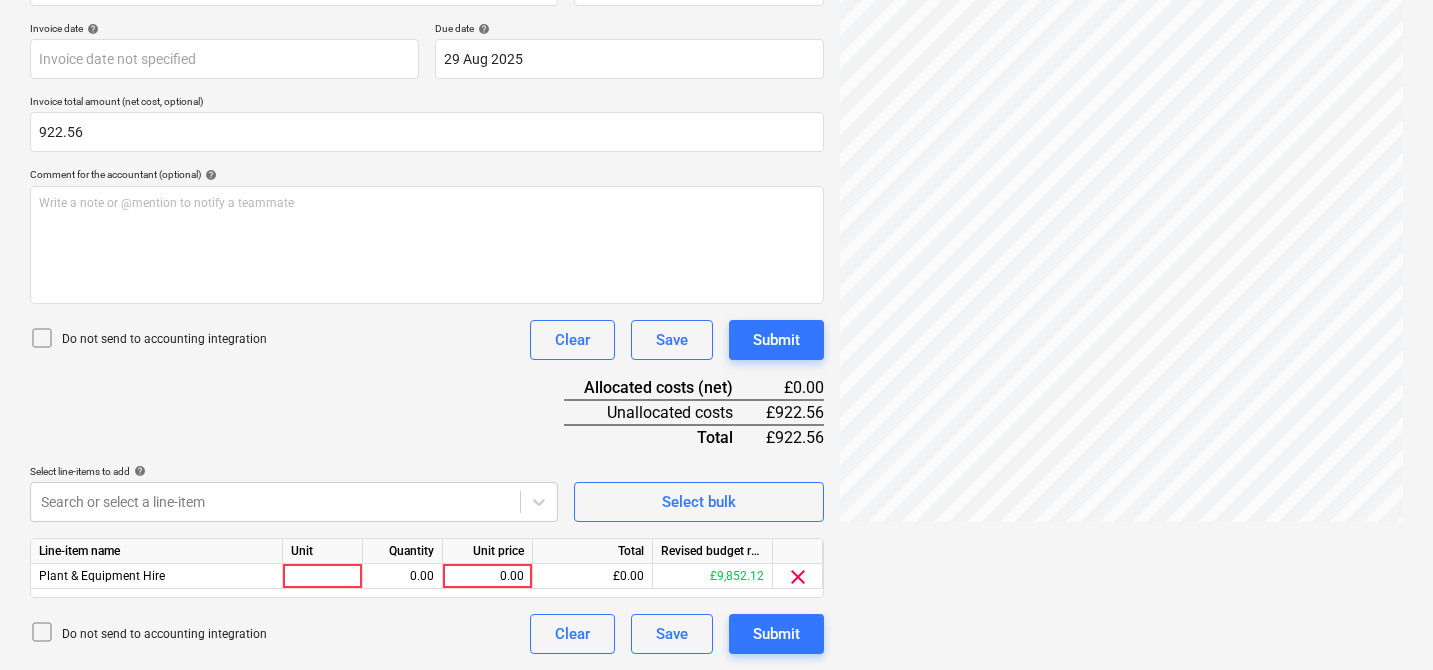 click on "Document name help 36233 Invoice number  (optional) help 36233 Invoice date help Press the down arrow key to interact with the calendar and
select a date. Press the question mark key to get the keyboard shortcuts for changing dates. Due date help 29 Aug 2025 29.08.2025 Press the down arrow key to interact with the calendar and
select a date. Press the question mark key to get the keyboard shortcuts for changing dates. Invoice total amount (net cost, optional) 922.56 Comment for the accountant (optional) help Write a note or @mention to notify a teammate ﻿ Do not send to accounting integration Clear Save Submit Allocated costs (net) £0.00 Unallocated costs £922.56 Total £922.56 Select line-items to add help Search or select a line-item Select bulk Line-item name Unit Quantity Unit price Total Revised budget remaining  Plant & Equipment Hire 0.00 0.00 £0.00 £9,852.12 clear Do not send to accounting integration Clear Save Submit" at bounding box center (427, 301) 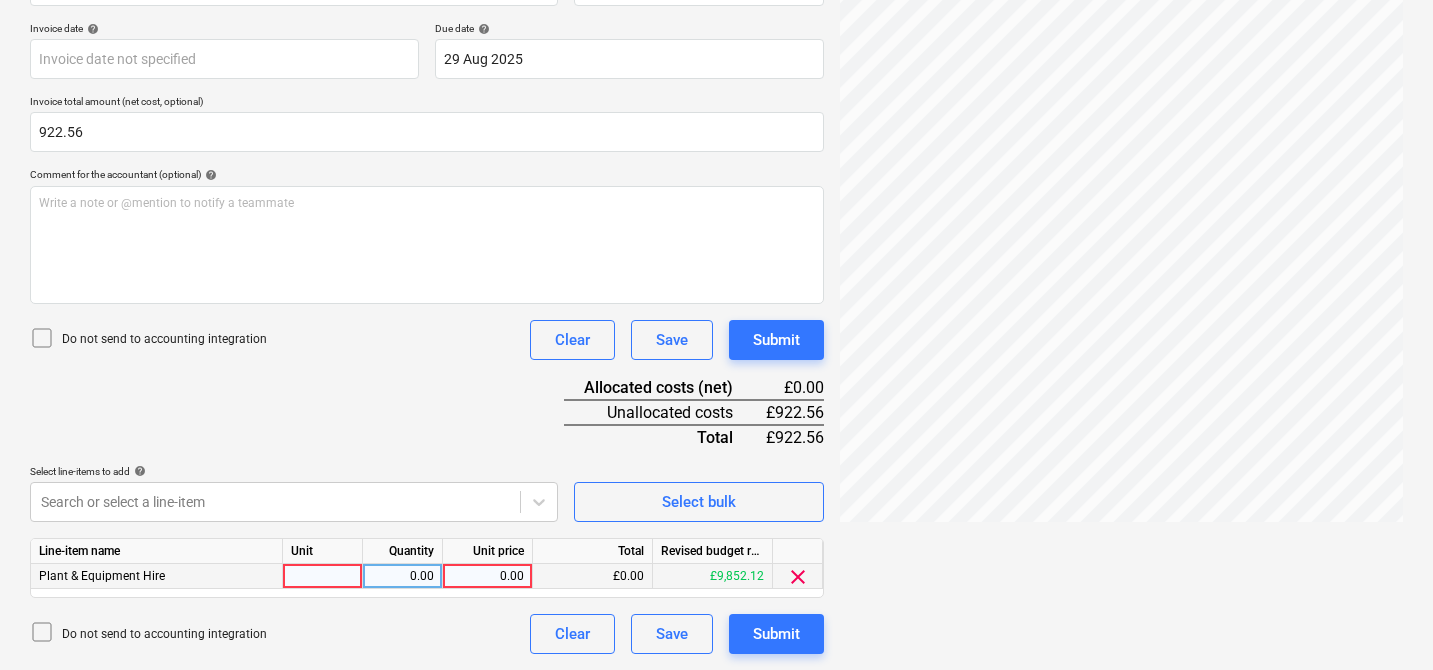 click at bounding box center (323, 576) 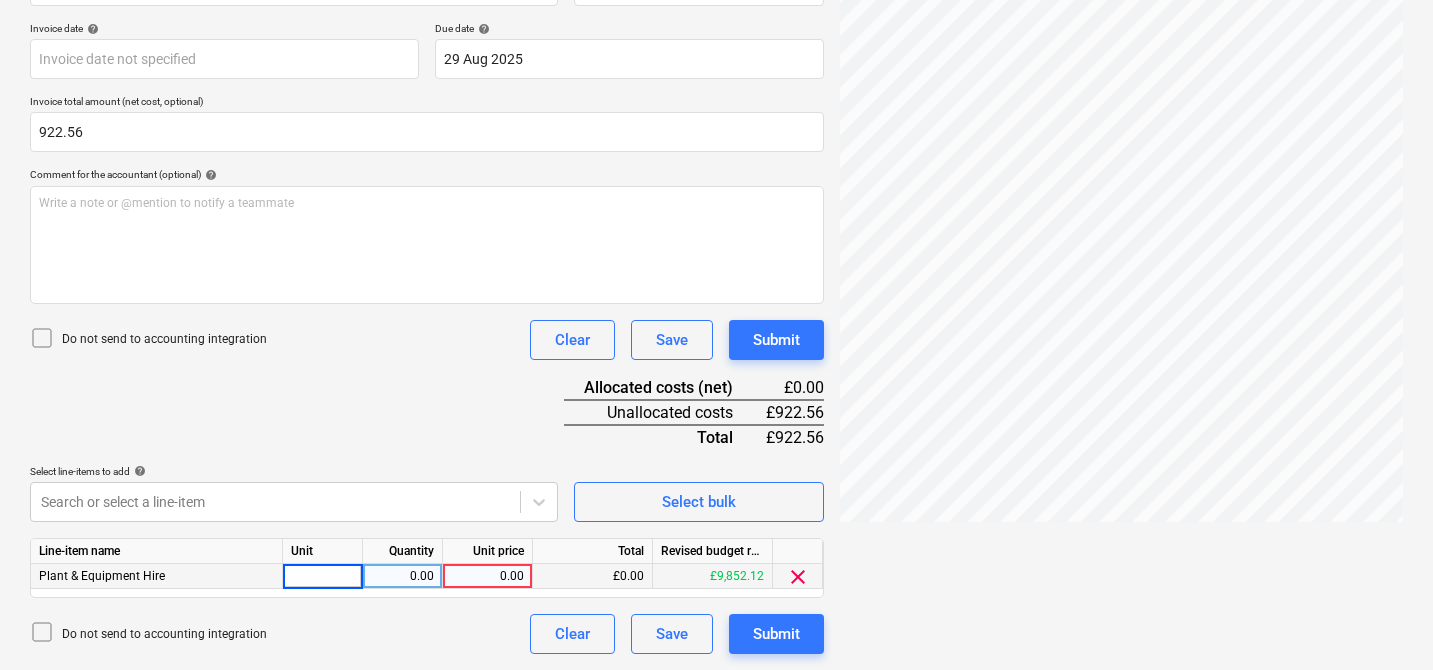 type on "1" 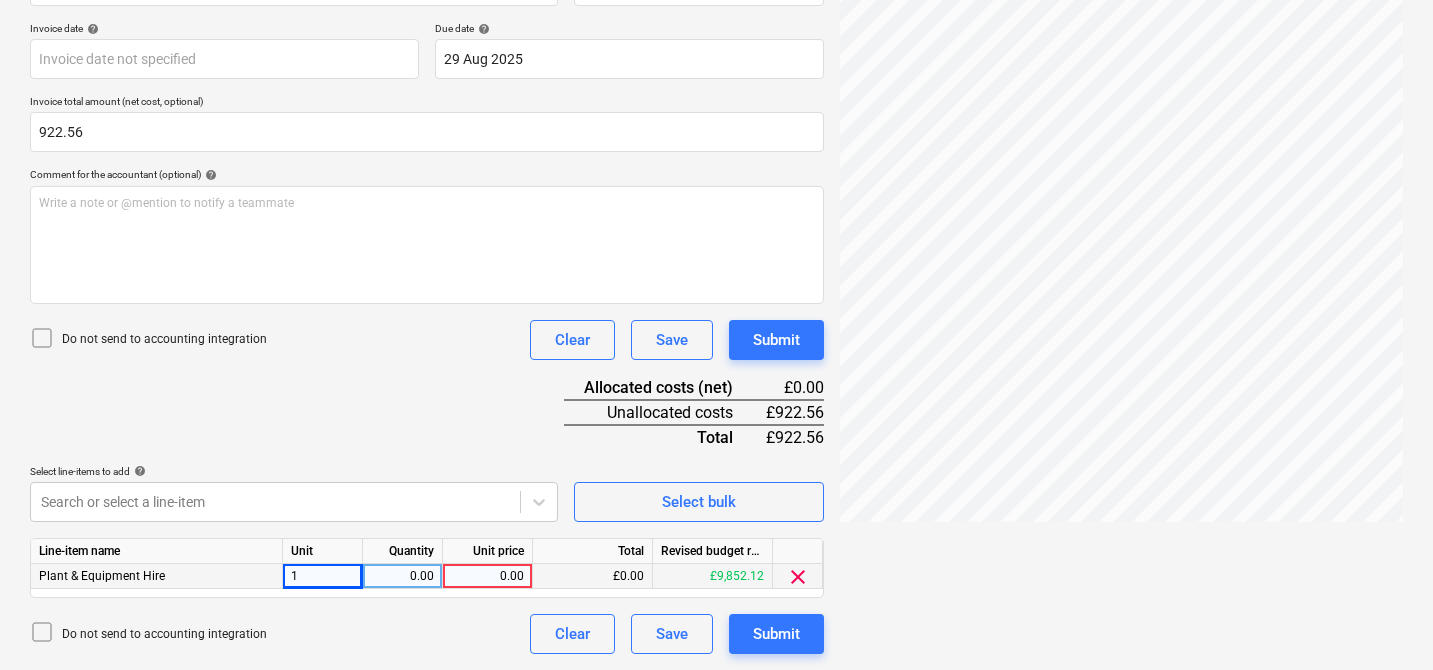 click on "0.00" at bounding box center (402, 576) 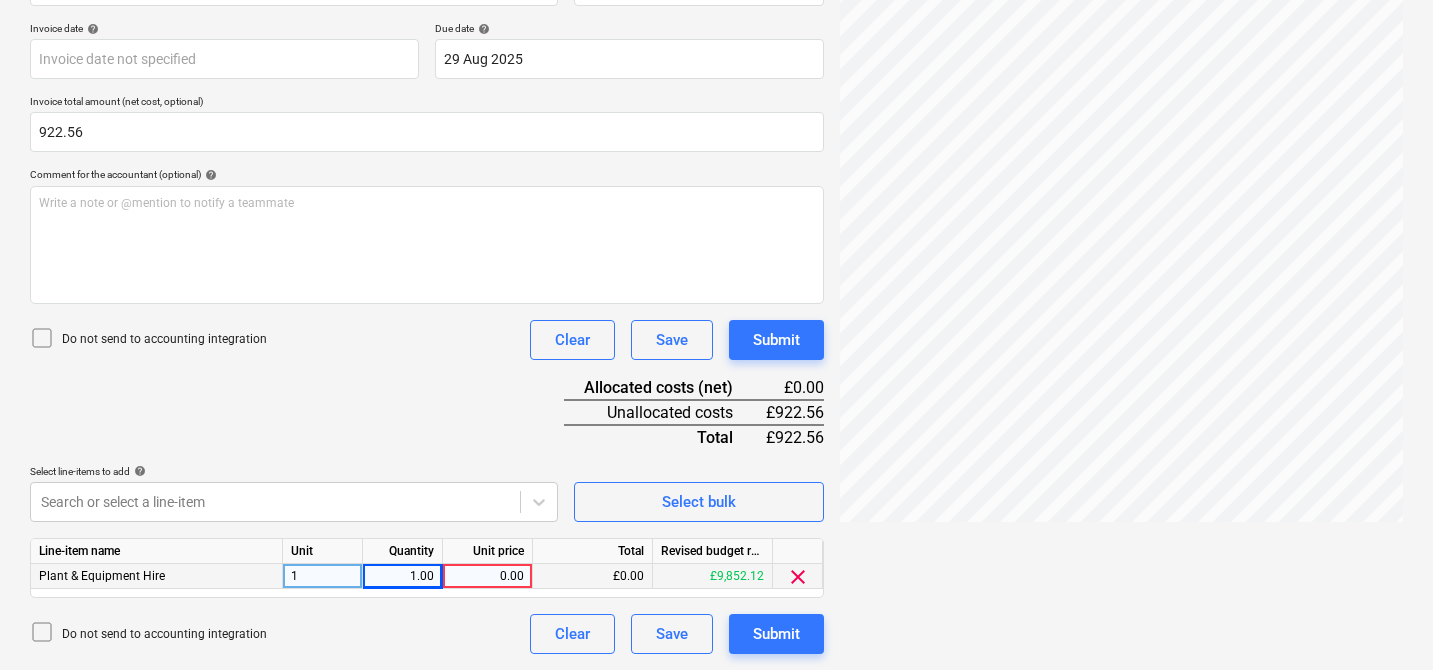 click on "0.00" at bounding box center [487, 576] 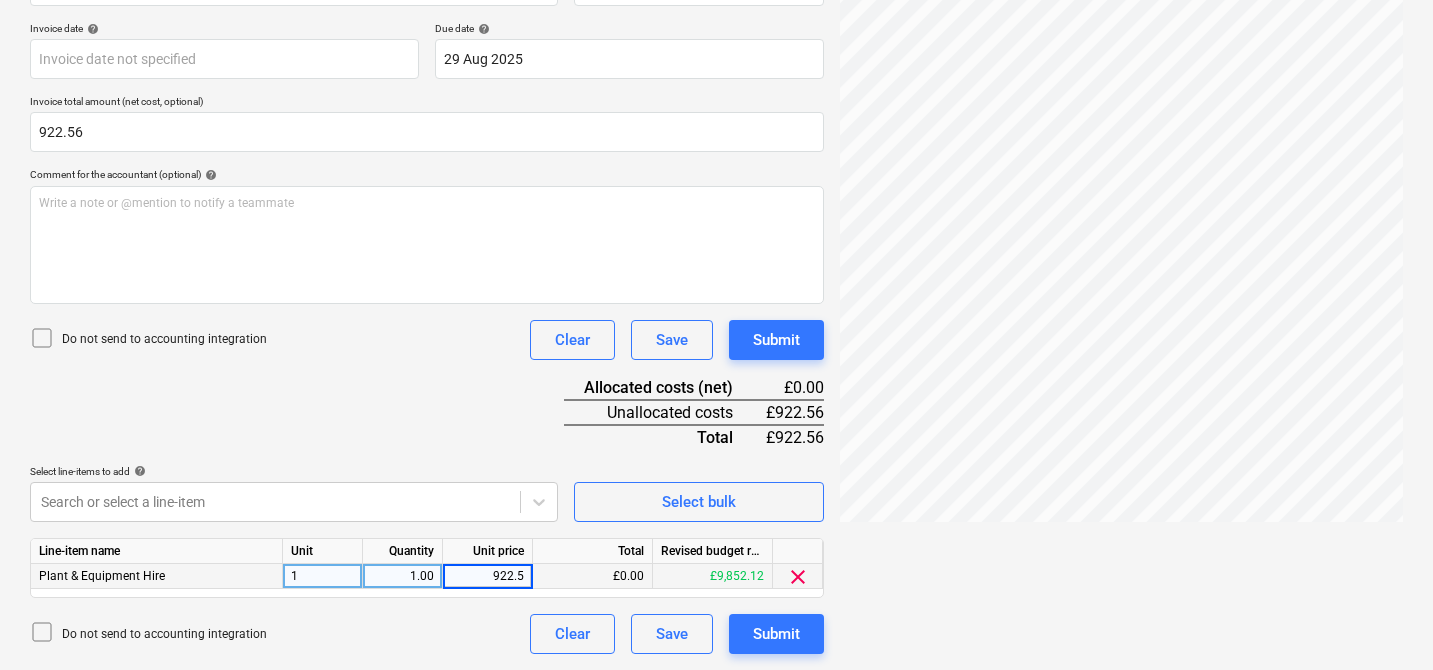 type on "922.56" 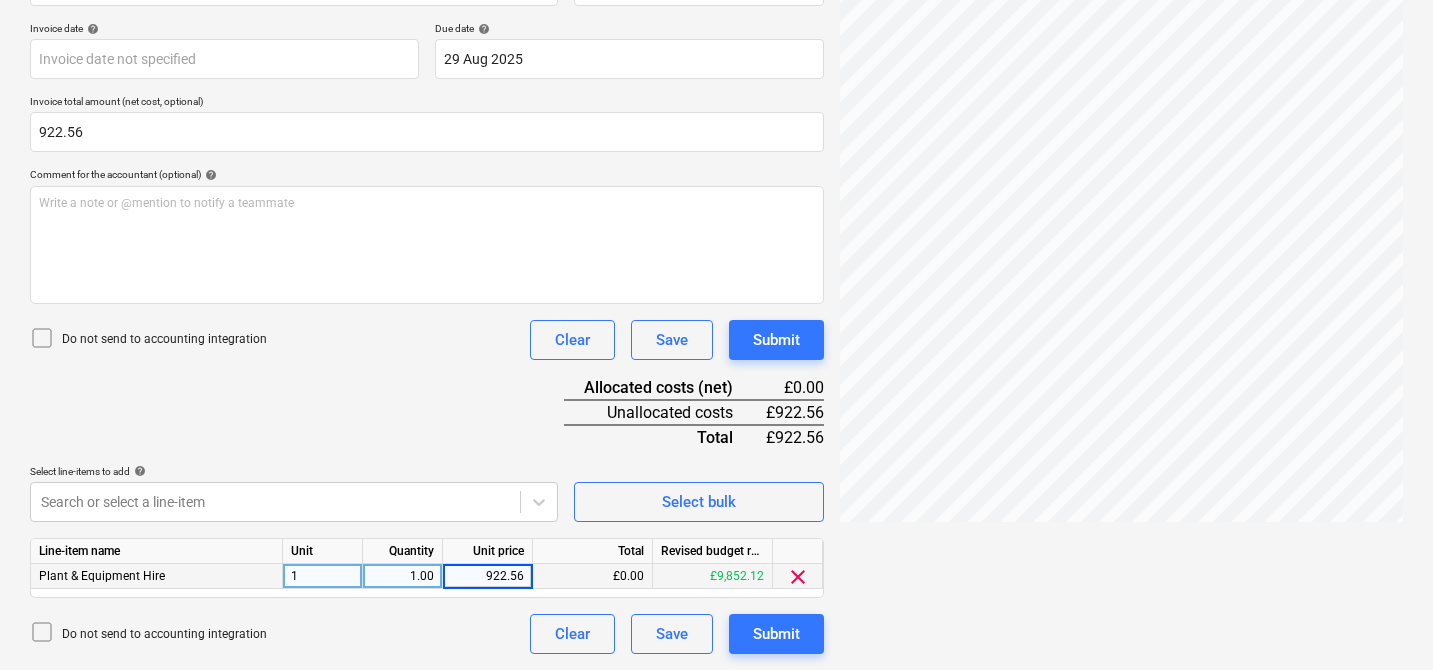 click on "Document name help 36233 Invoice number  (optional) help 36233 Invoice date help Press the down arrow key to interact with the calendar and
select a date. Press the question mark key to get the keyboard shortcuts for changing dates. Due date help 29 Aug 2025 29.08.2025 Press the down arrow key to interact with the calendar and
select a date. Press the question mark key to get the keyboard shortcuts for changing dates. Invoice total amount (net cost, optional) 922.56 Comment for the accountant (optional) help Write a note or @mention to notify a teammate ﻿ Do not send to accounting integration Clear Save Submit Allocated costs (net) £0.00 Unallocated costs £922.56 Total £922.56 Select line-items to add help Search or select a line-item Select bulk Line-item name Unit Quantity Unit price Total Revised budget remaining  Plant & Equipment Hire 1 1.00 922.56 £0.00 £9,852.12 clear Do not send to accounting integration Clear Save Submit" at bounding box center (427, 301) 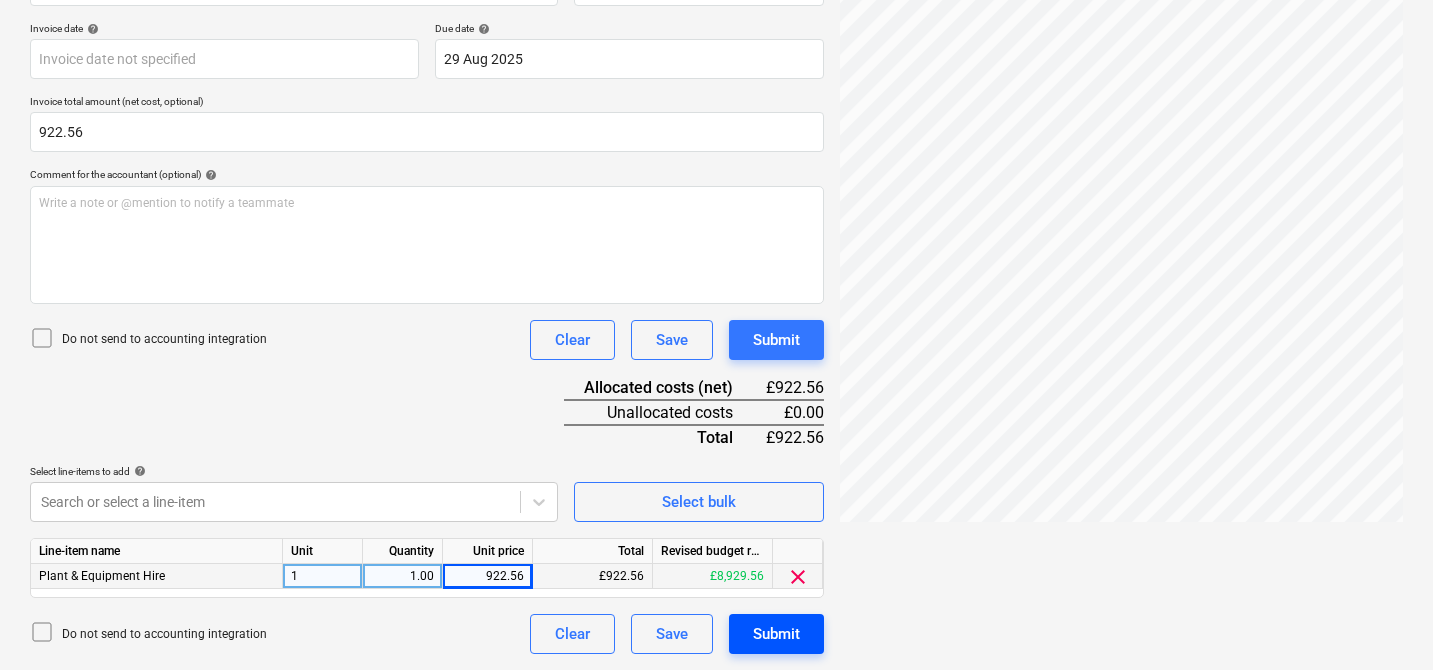 click on "Submit" at bounding box center (776, 634) 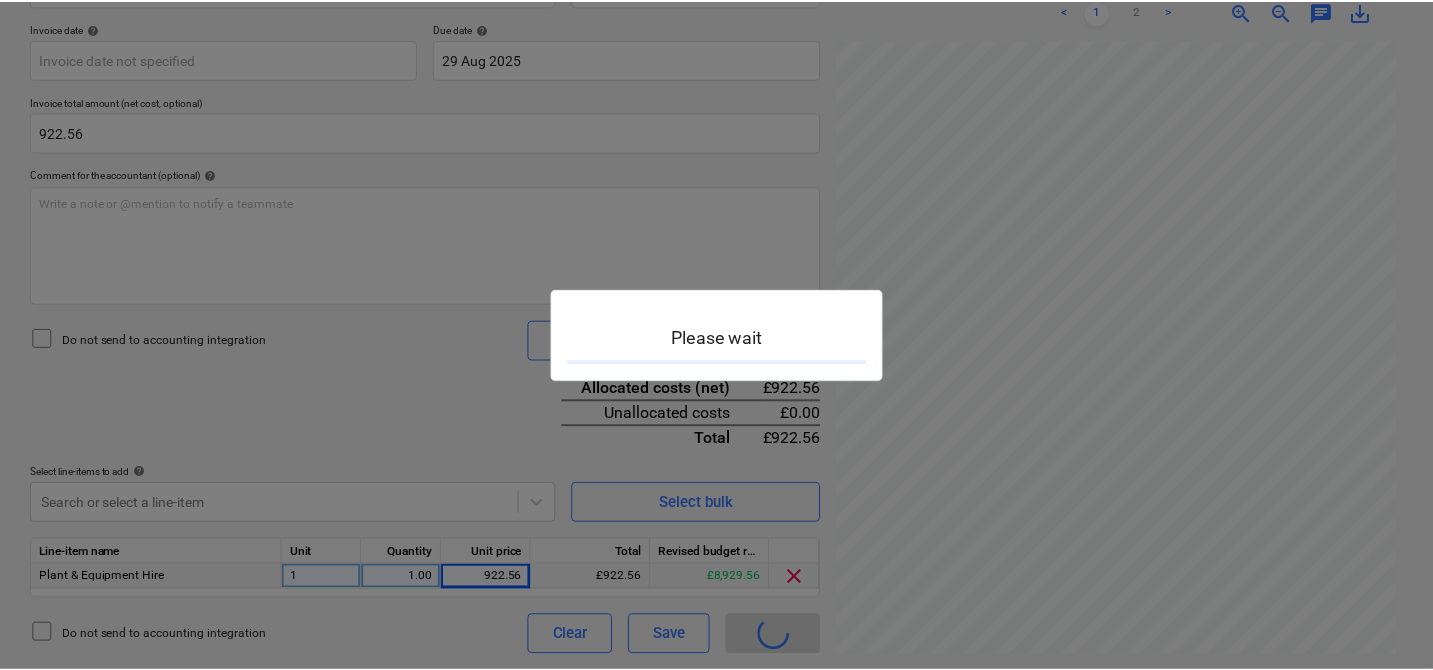 scroll, scrollTop: 0, scrollLeft: 0, axis: both 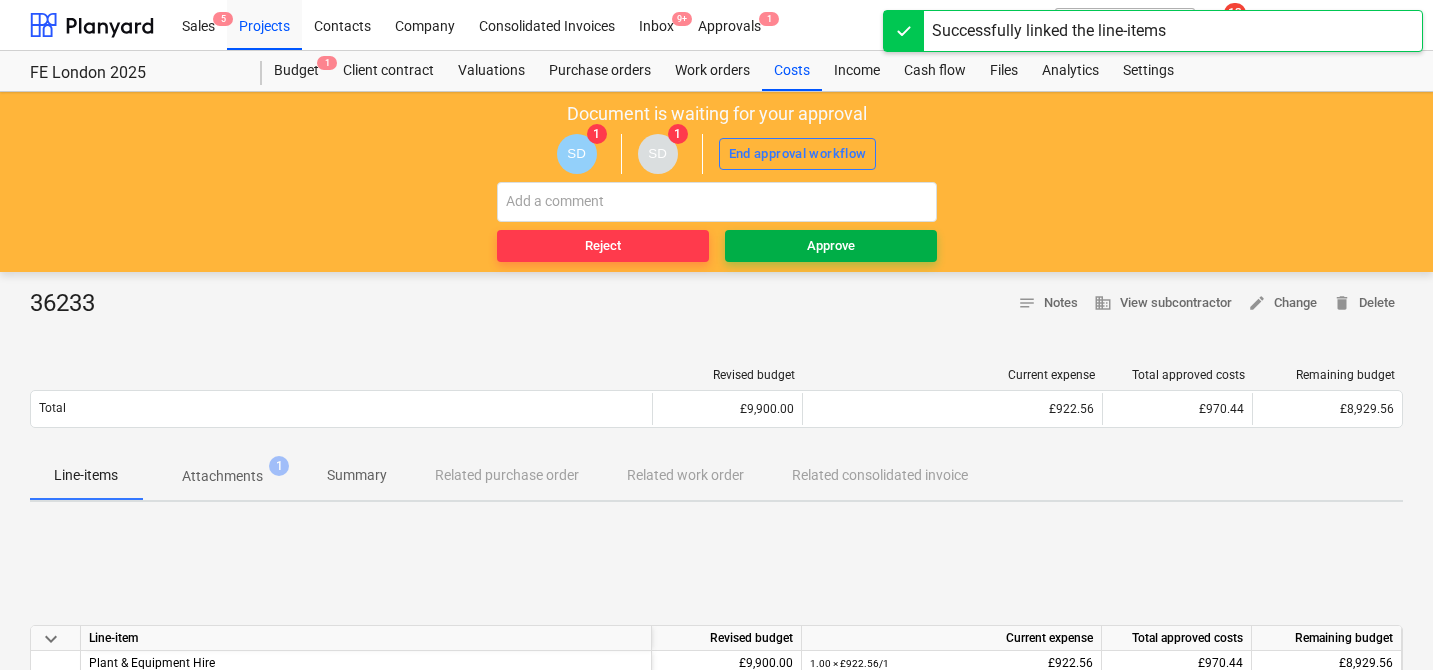 click on "Approve" at bounding box center (831, 246) 